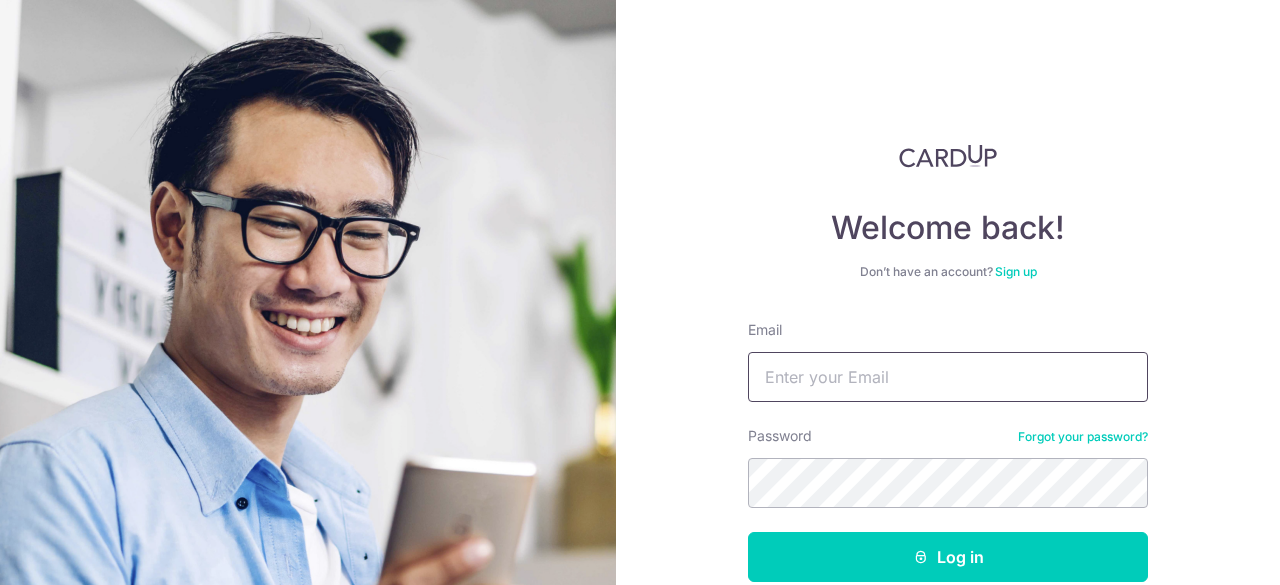 scroll, scrollTop: 0, scrollLeft: 0, axis: both 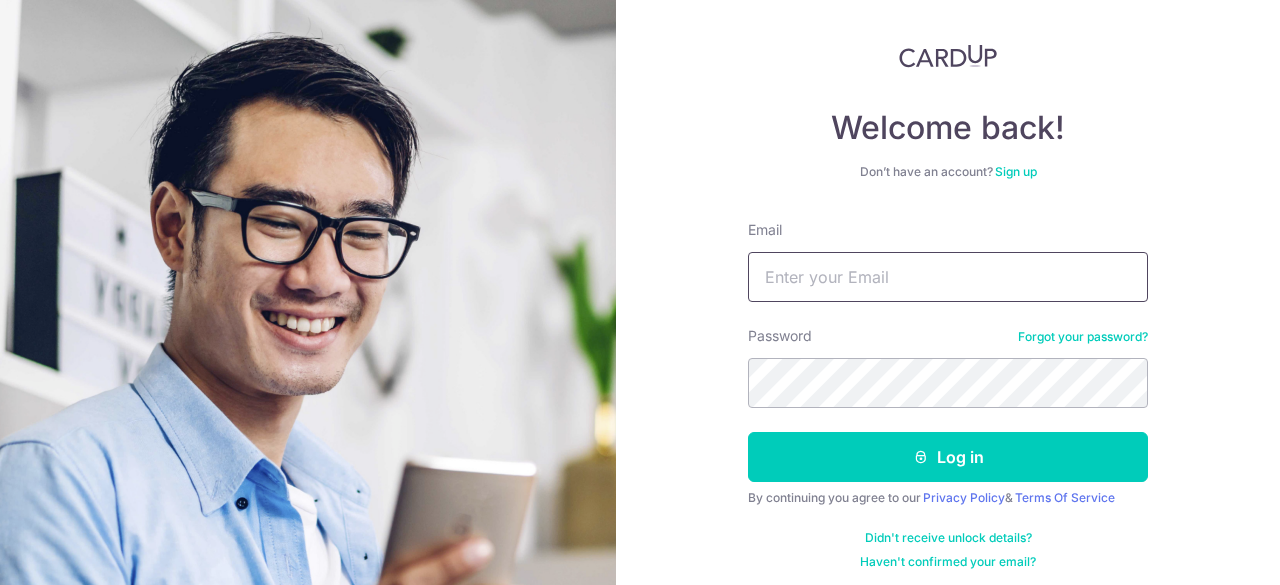 click on "Email" at bounding box center [948, 277] 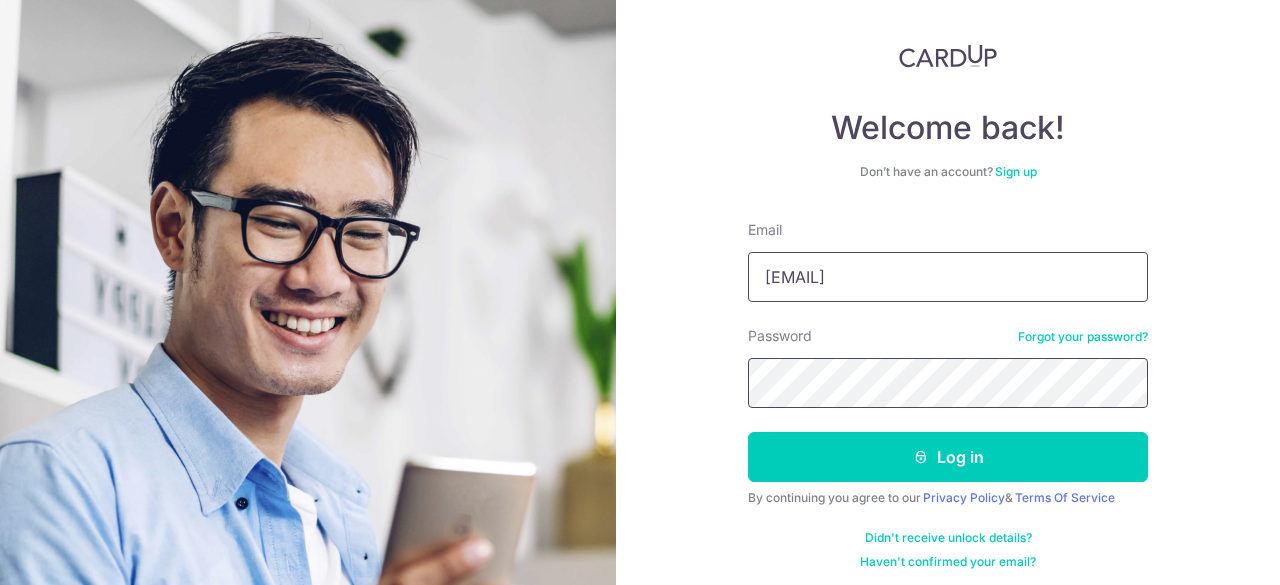 click on "Log in" at bounding box center [948, 457] 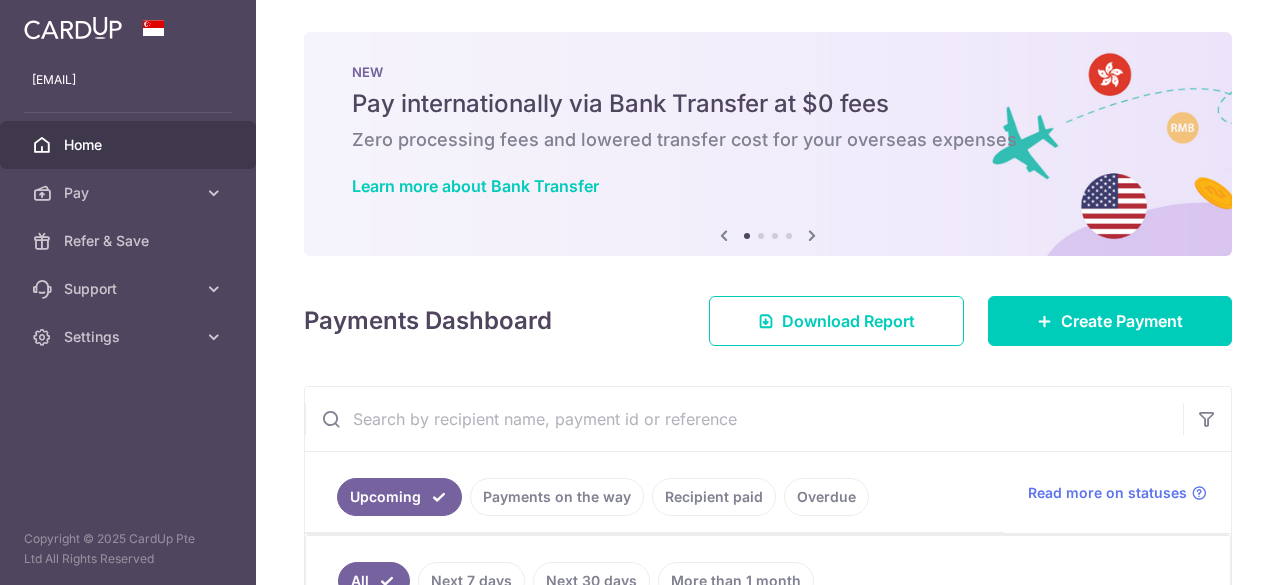 scroll, scrollTop: 0, scrollLeft: 0, axis: both 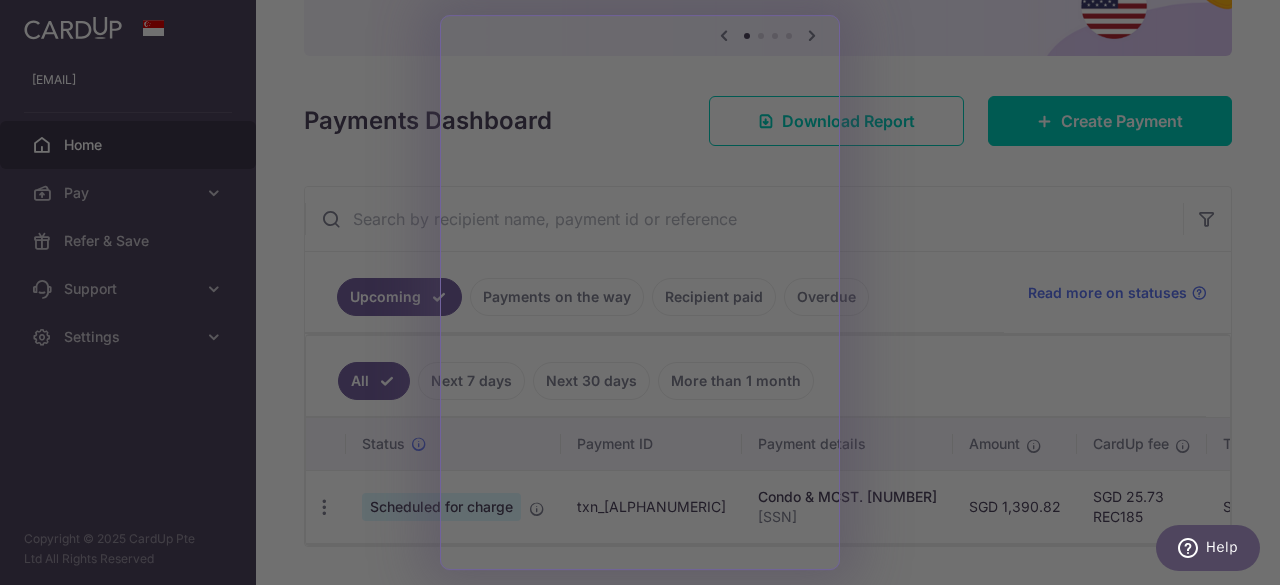 click at bounding box center [646, 295] 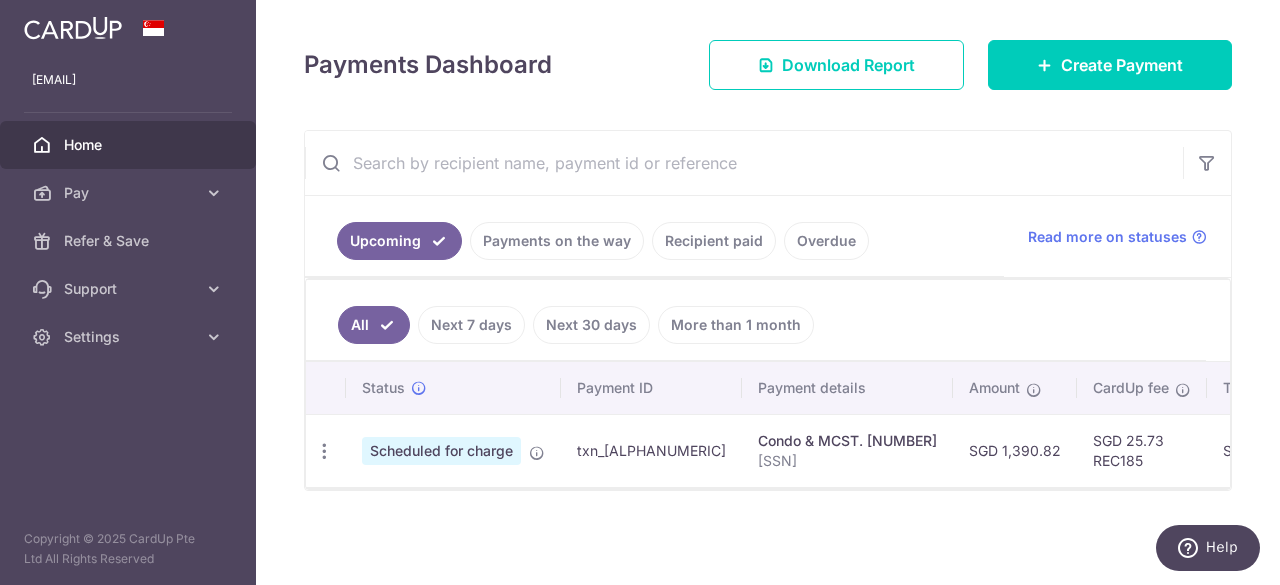 scroll, scrollTop: 0, scrollLeft: 0, axis: both 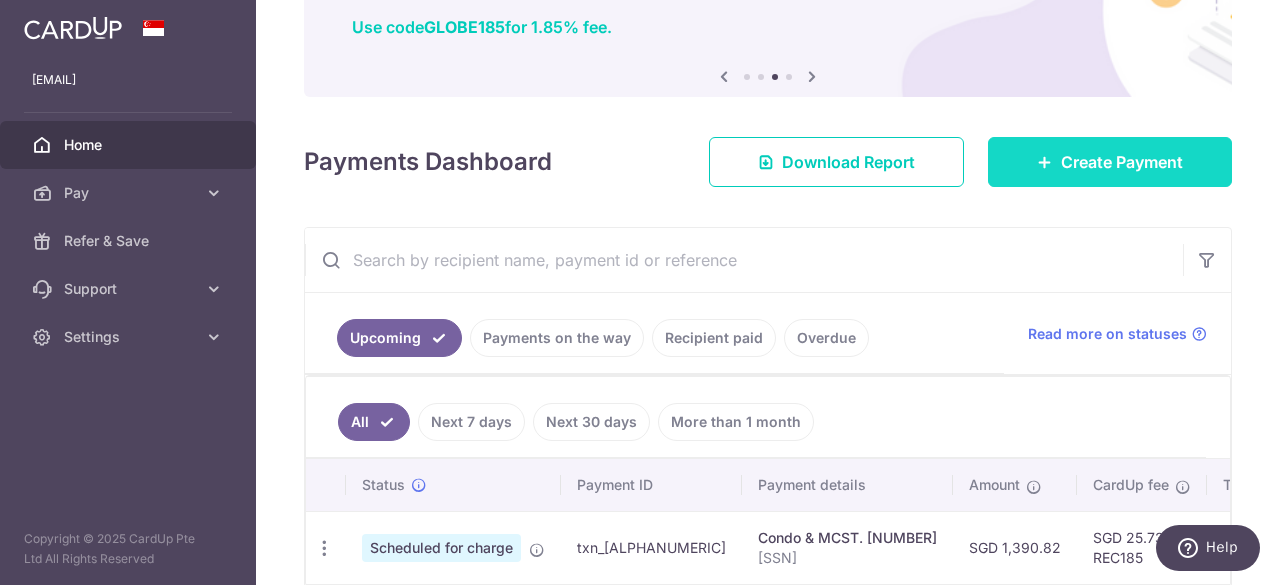 click on "Create Payment" at bounding box center (1122, 162) 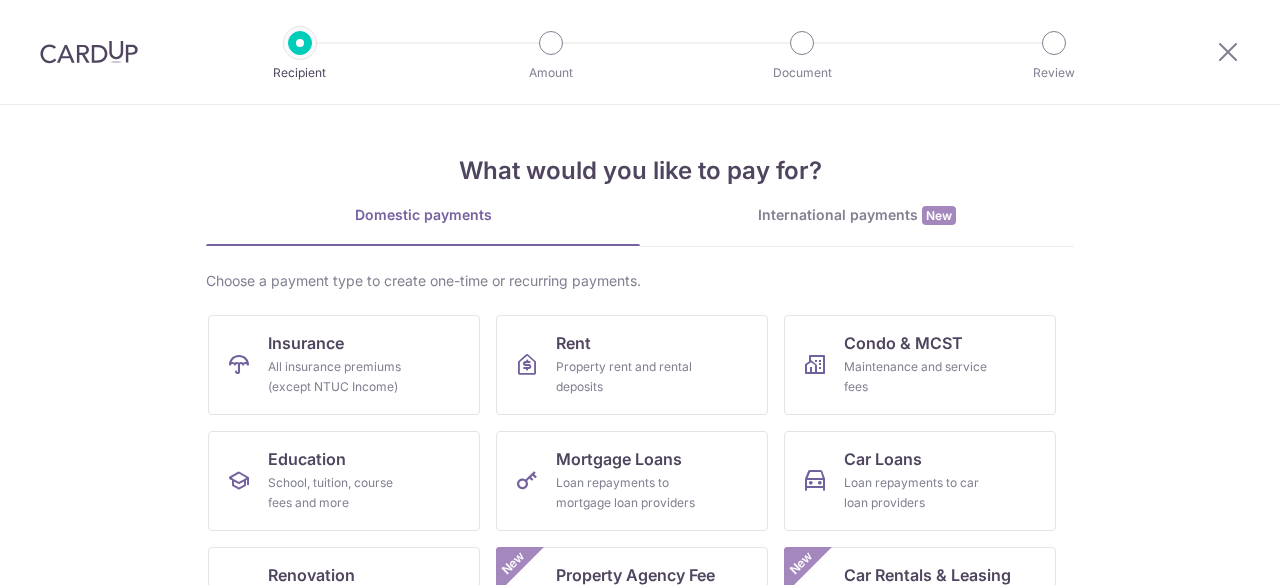 scroll, scrollTop: 0, scrollLeft: 0, axis: both 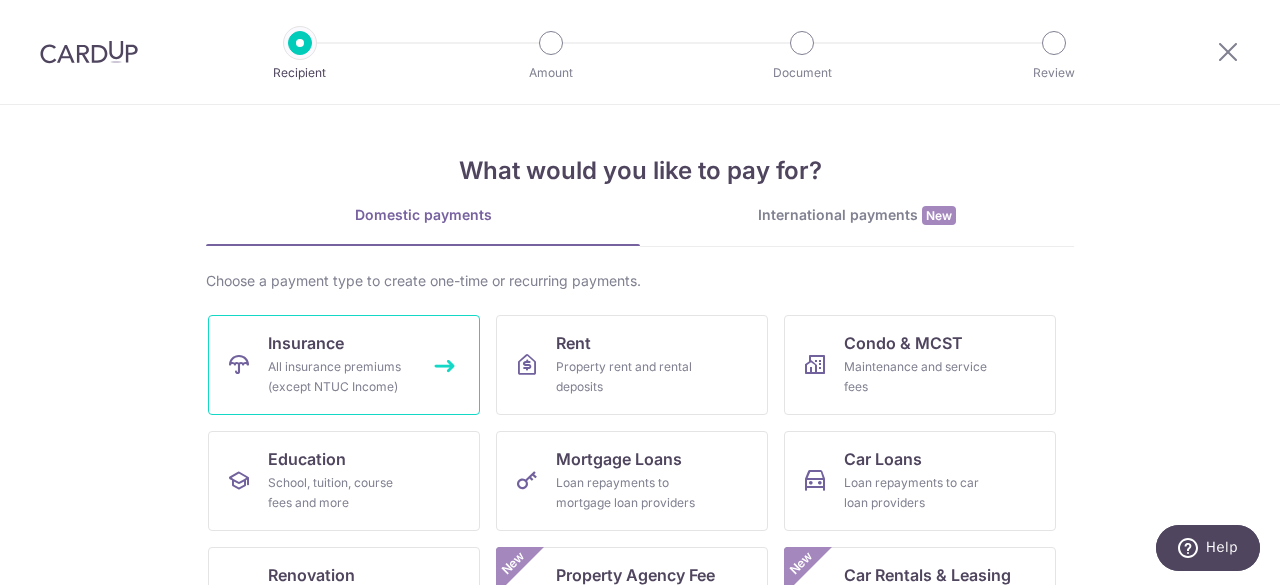 click on "Insurance All insurance premiums (except NTUC Income)" at bounding box center (344, 365) 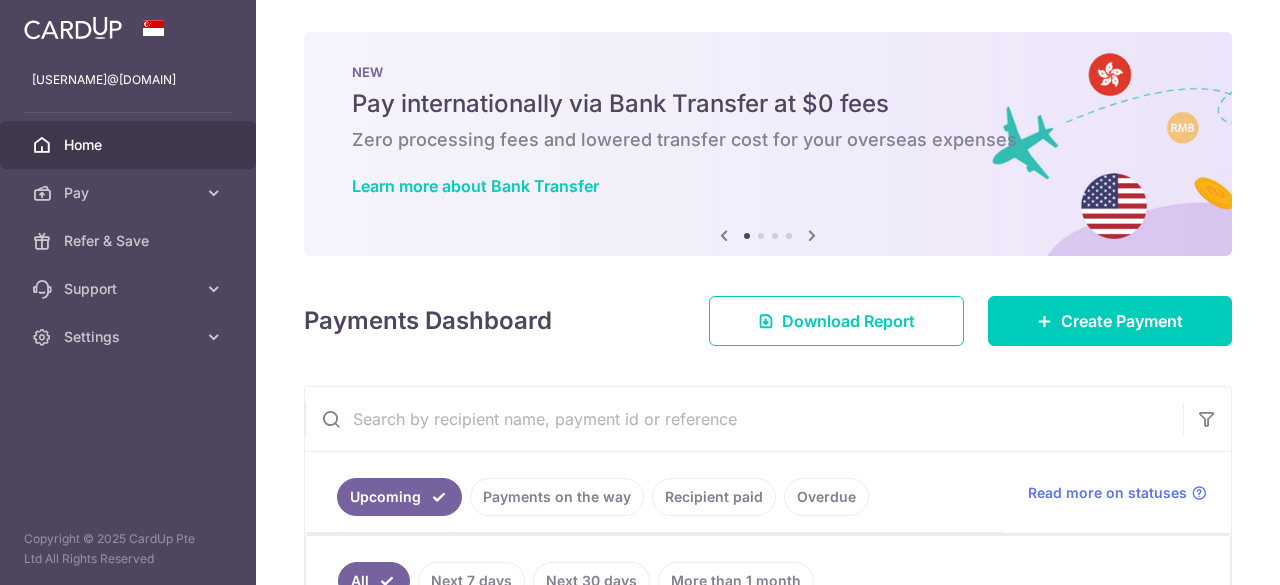 scroll, scrollTop: 0, scrollLeft: 0, axis: both 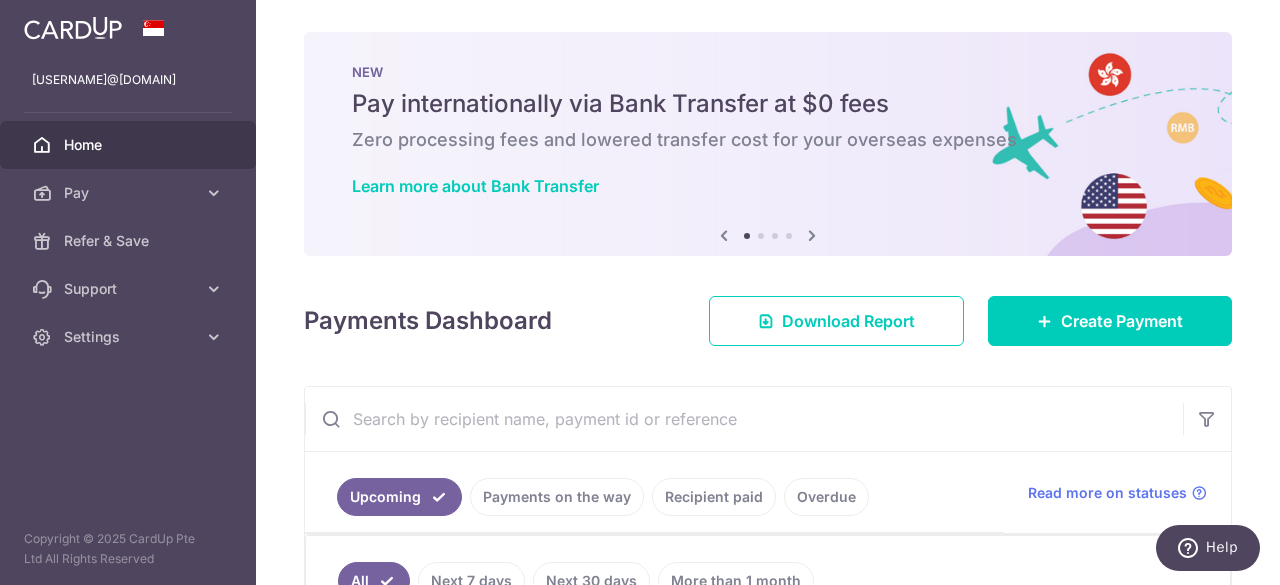click at bounding box center [812, 235] 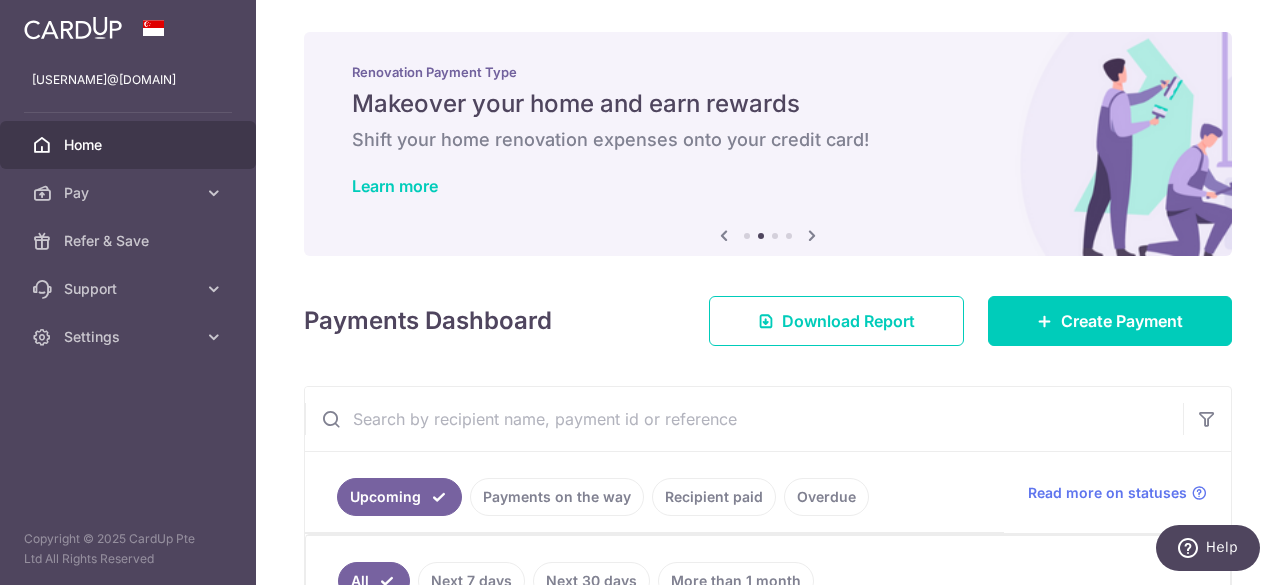 click at bounding box center (812, 235) 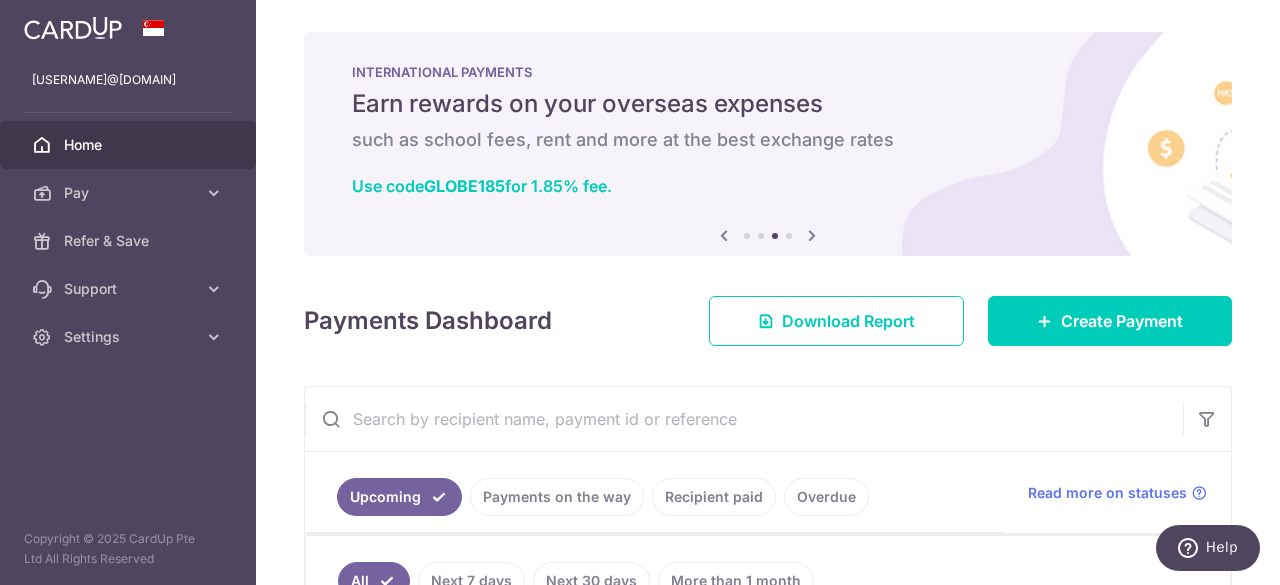 click at bounding box center [812, 235] 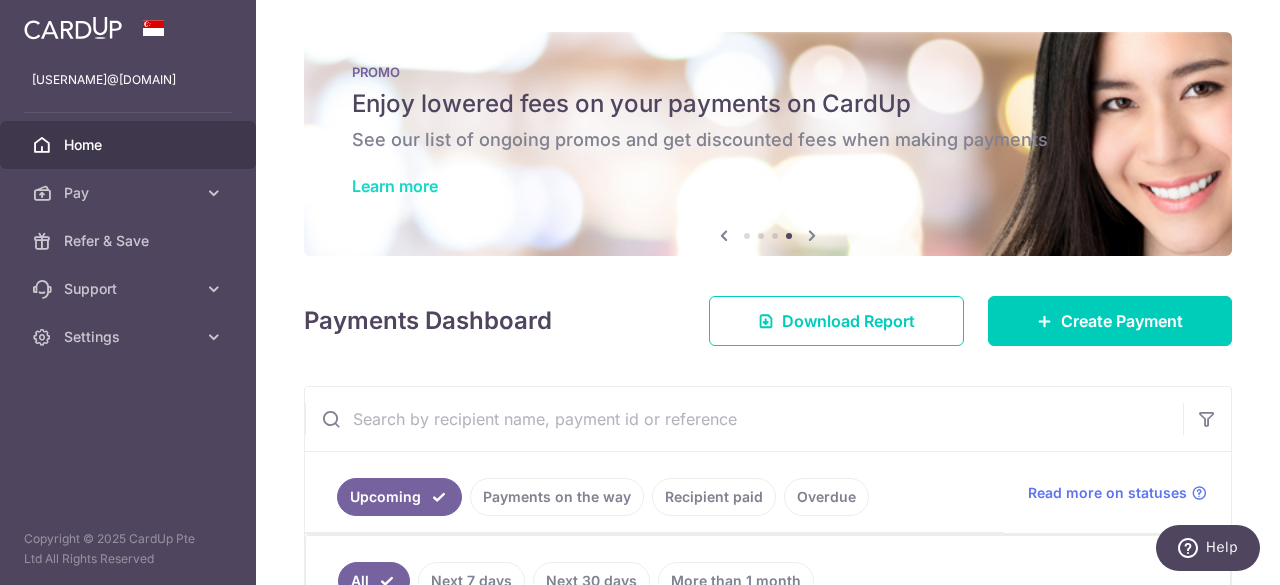 click on "Learn more" at bounding box center (395, 186) 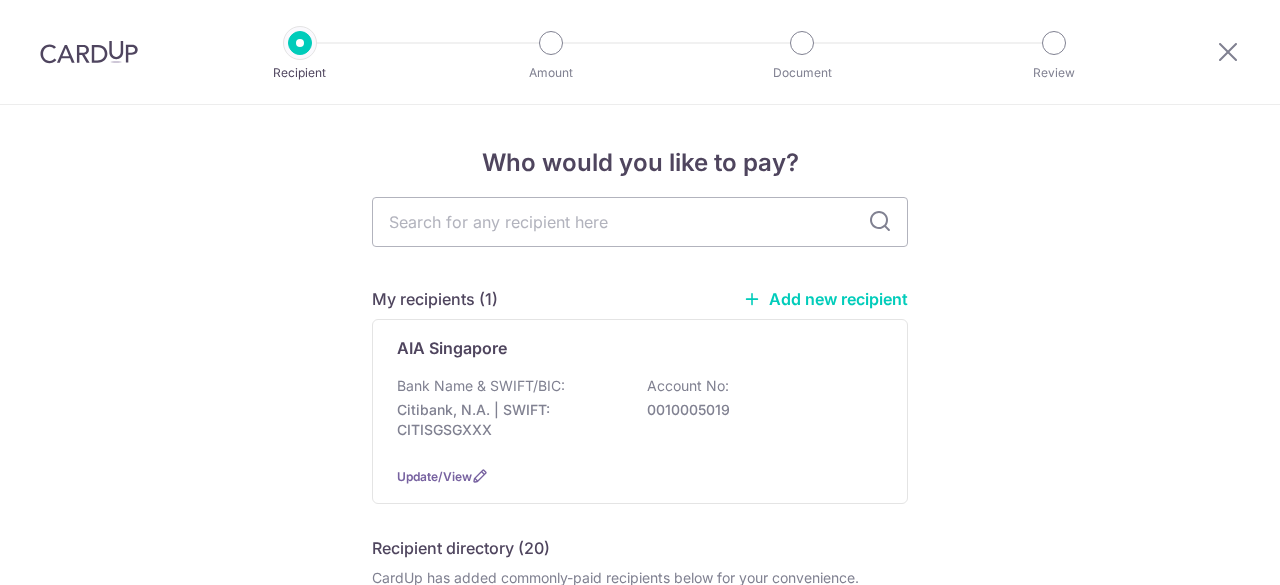 scroll, scrollTop: 0, scrollLeft: 0, axis: both 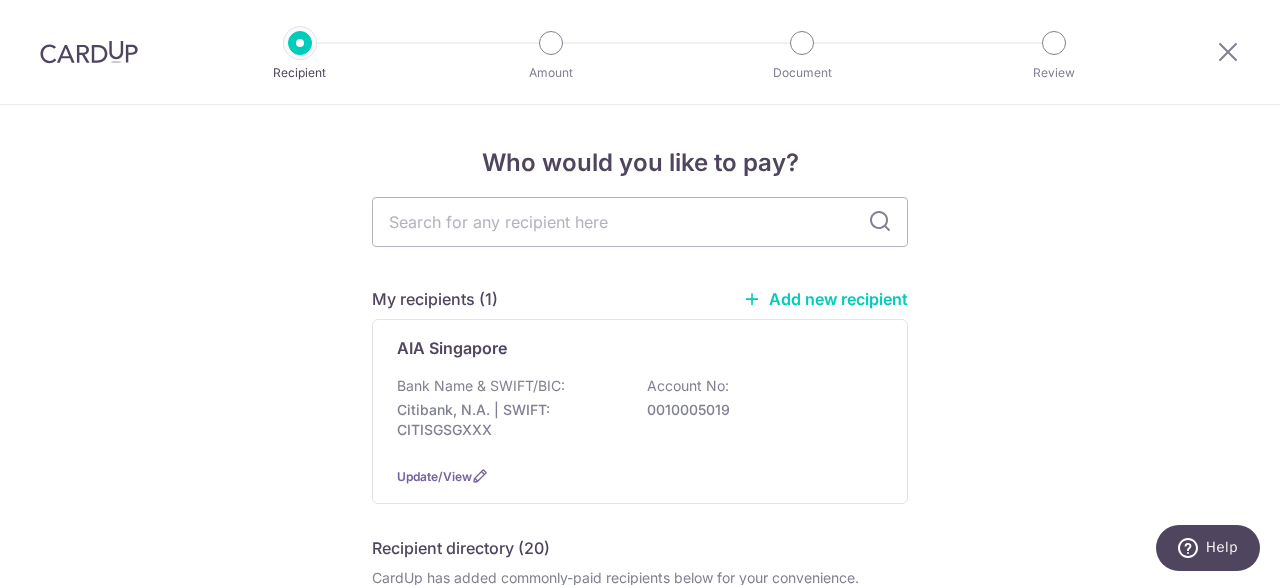 click on "Add new recipient" at bounding box center [825, 299] 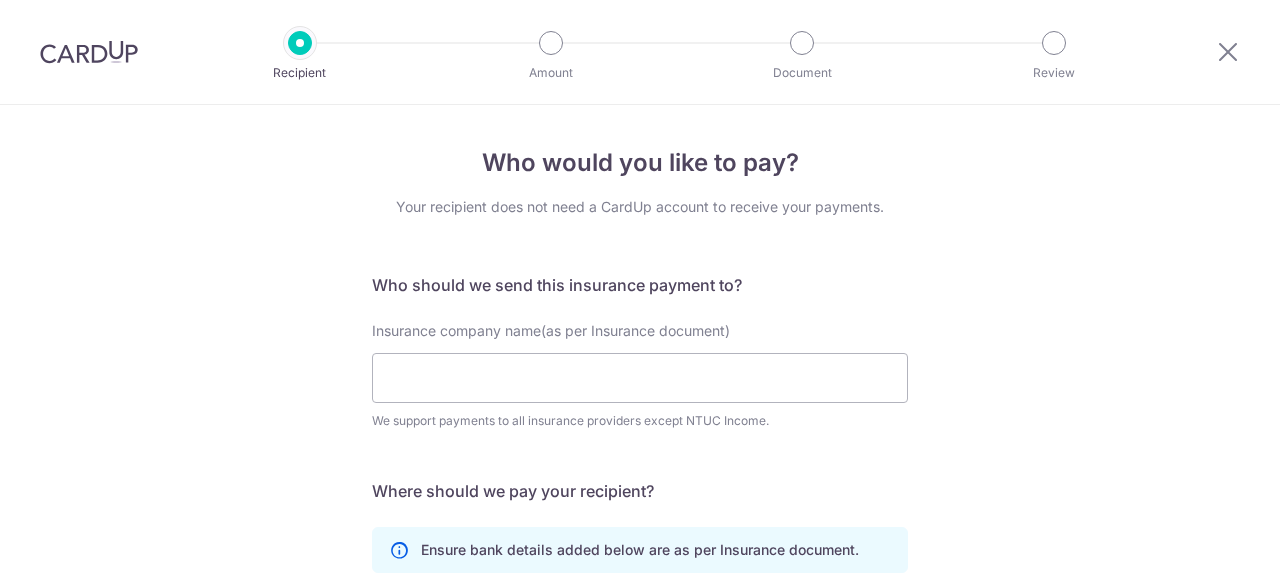 scroll, scrollTop: 0, scrollLeft: 0, axis: both 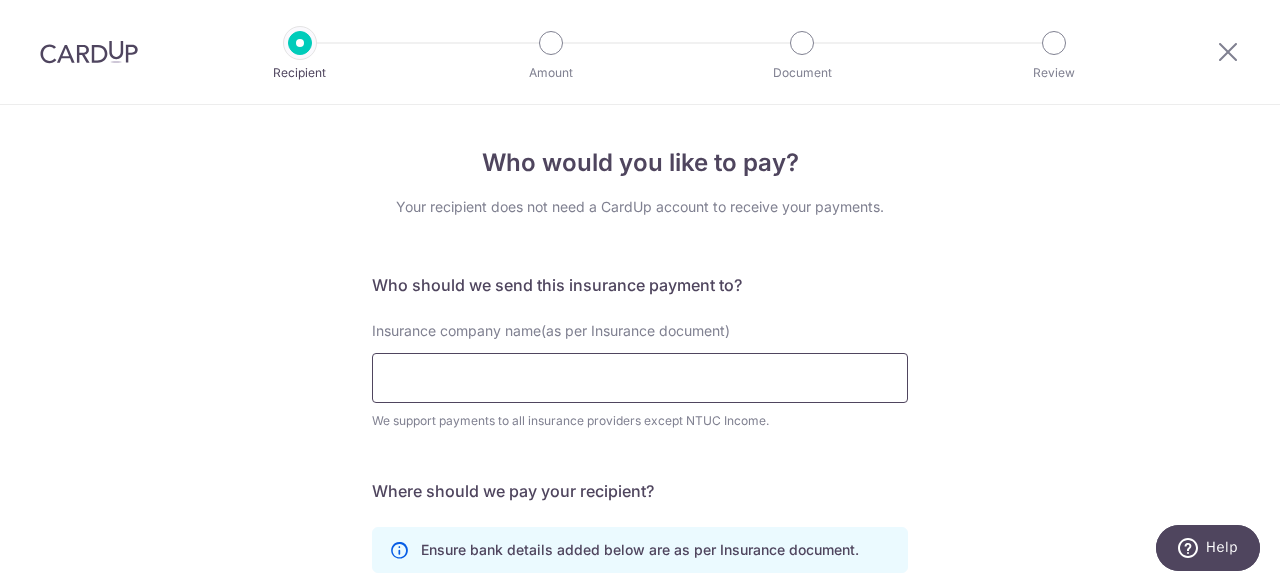 click on "Insurance company name(as per Insurance document)" at bounding box center (640, 378) 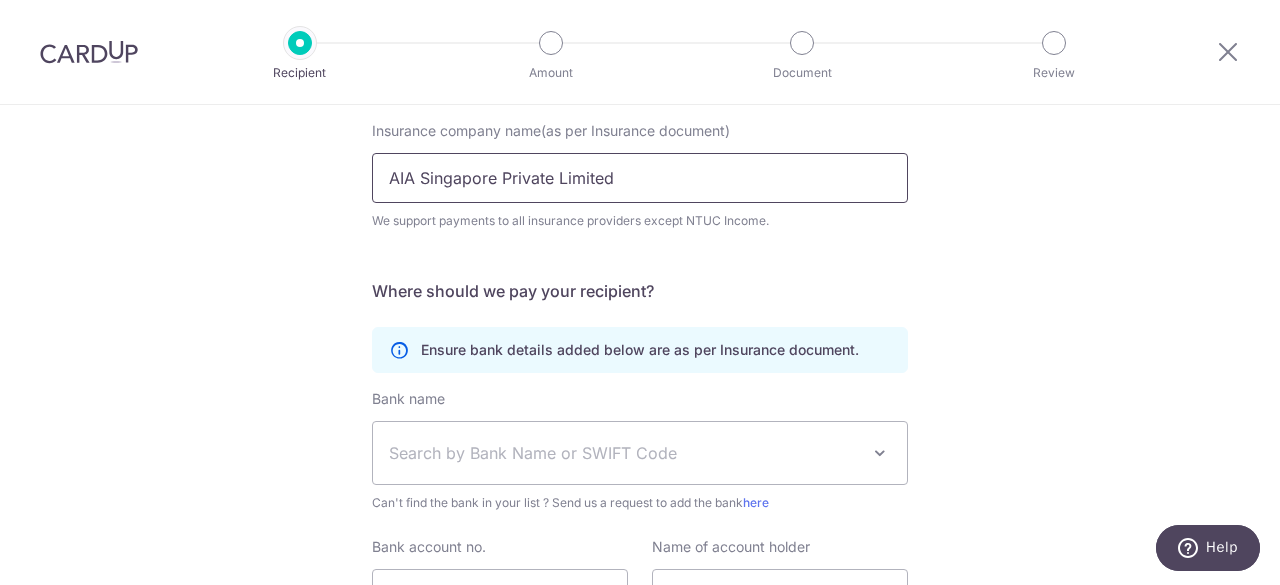 scroll, scrollTop: 300, scrollLeft: 0, axis: vertical 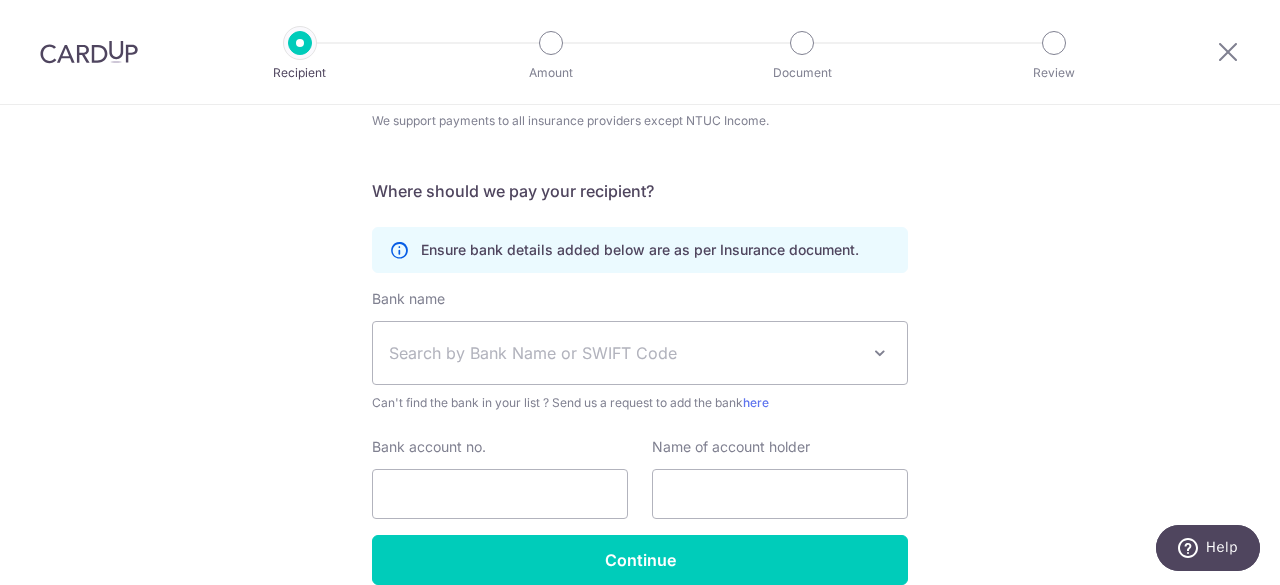 type on "AIA Singapore Private Limited" 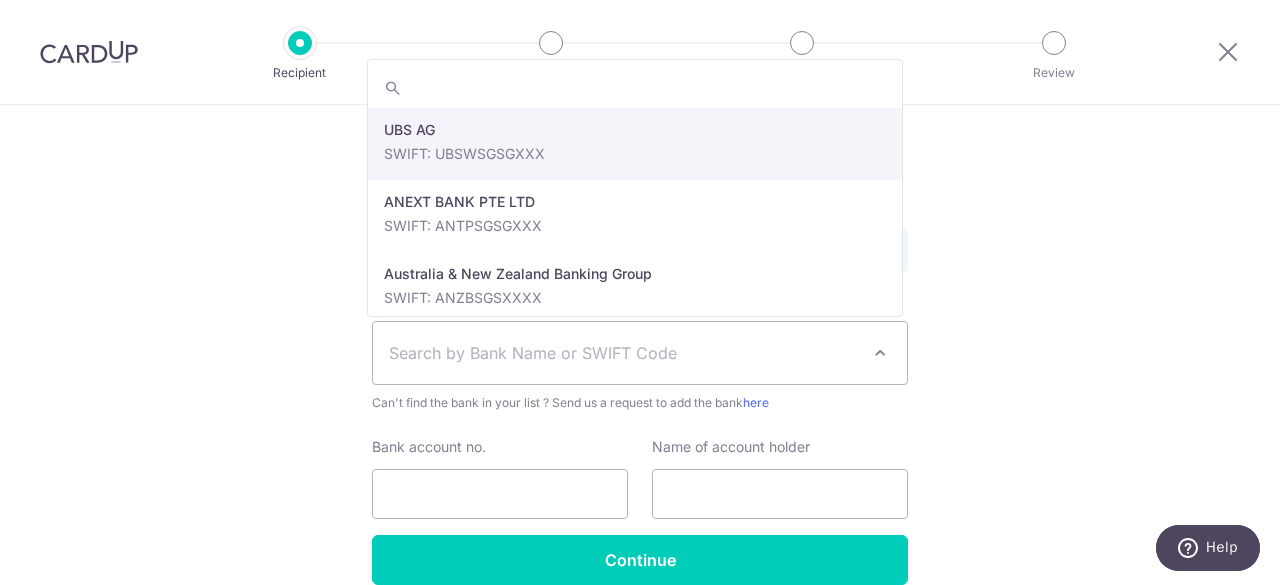 click on "Search by Bank Name or SWIFT Code" at bounding box center (640, 353) 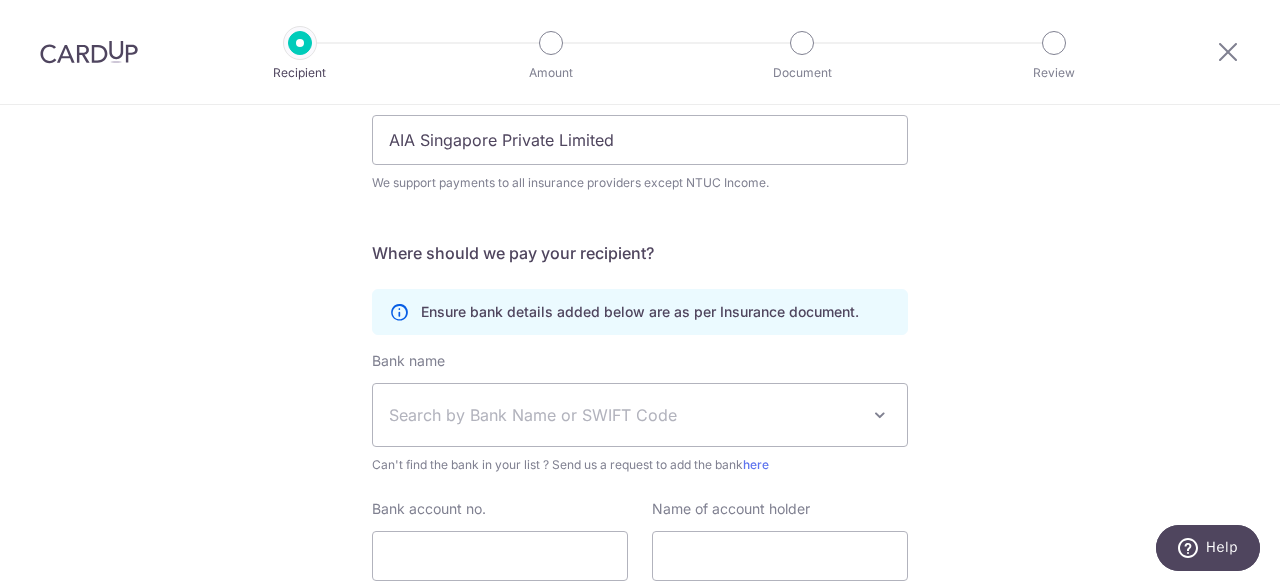 scroll, scrollTop: 0, scrollLeft: 0, axis: both 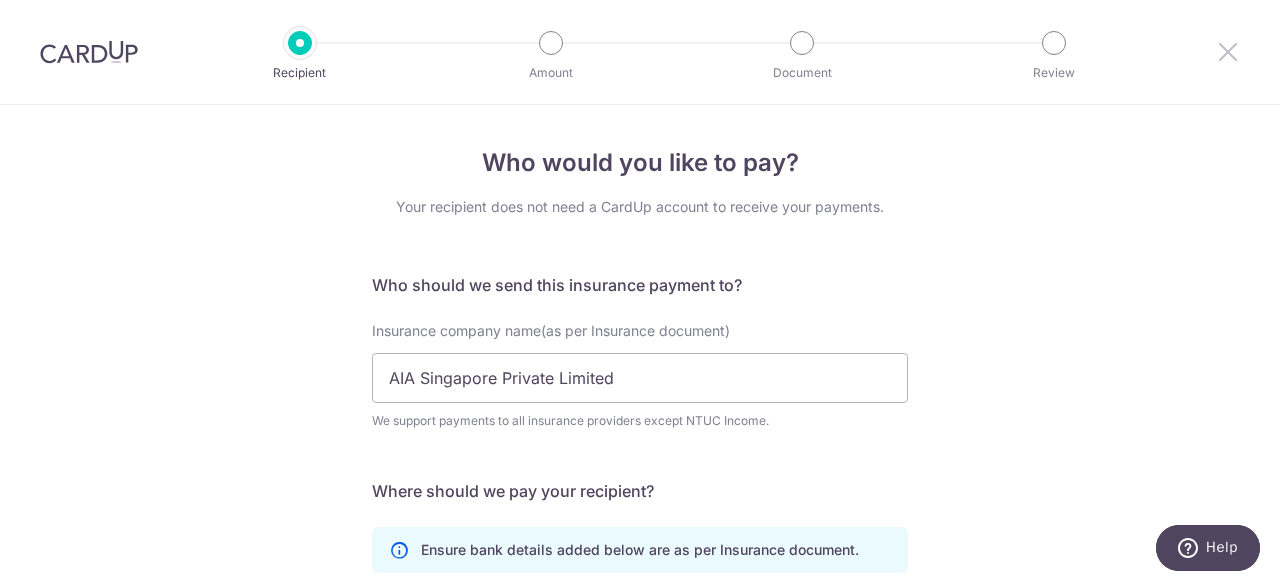 click at bounding box center [1228, 51] 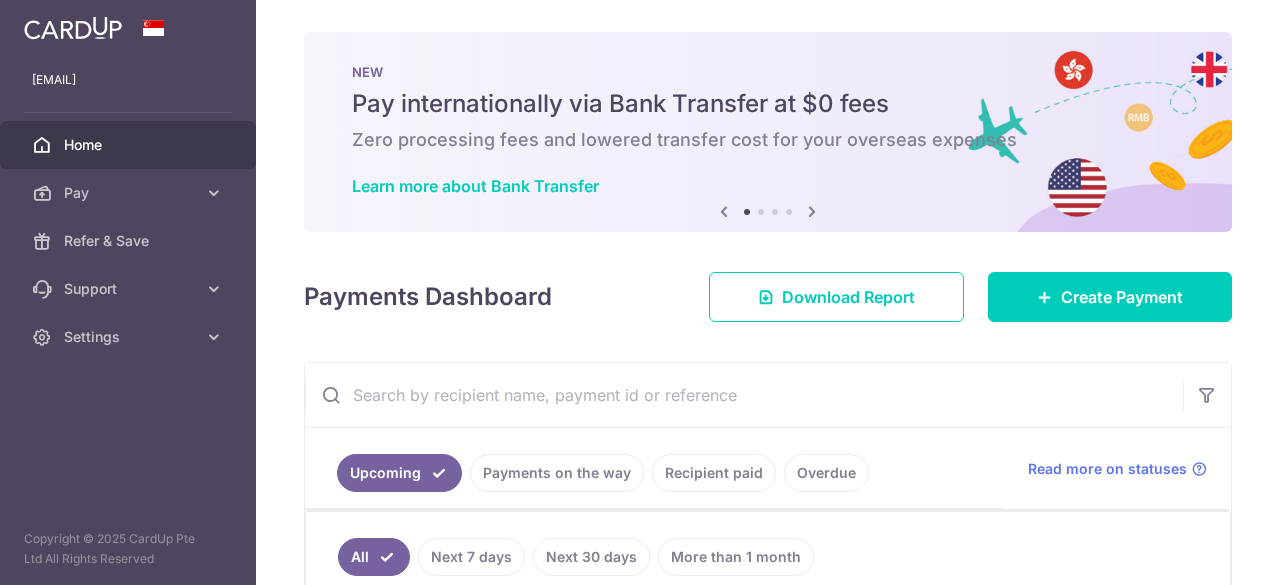 scroll, scrollTop: 0, scrollLeft: 0, axis: both 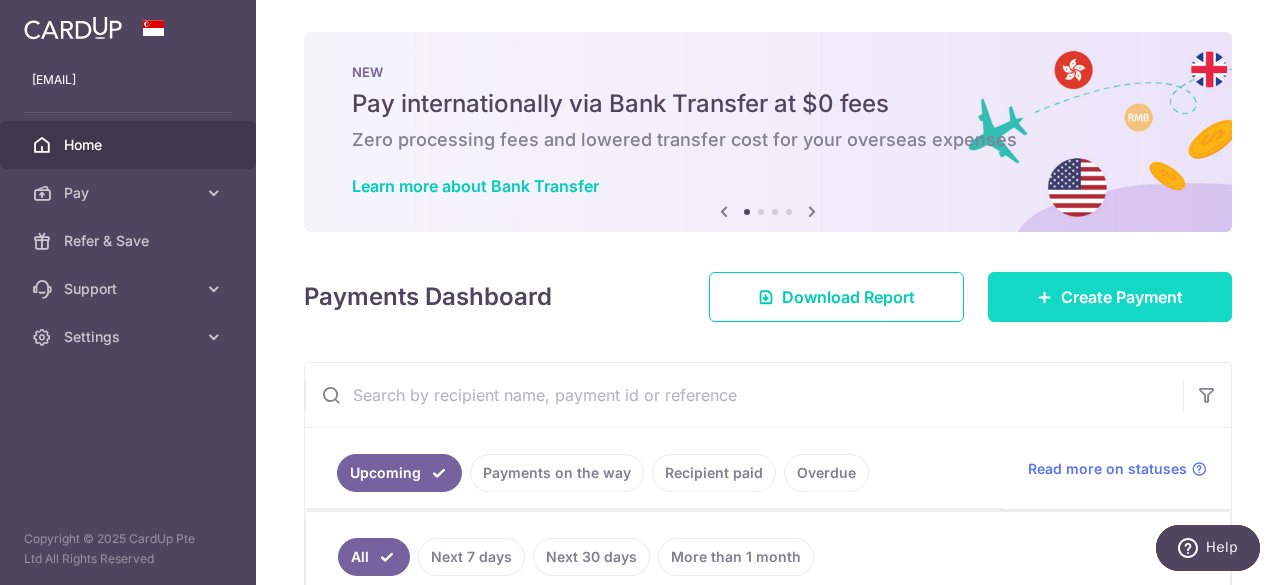 click on "Create Payment" at bounding box center [1122, 297] 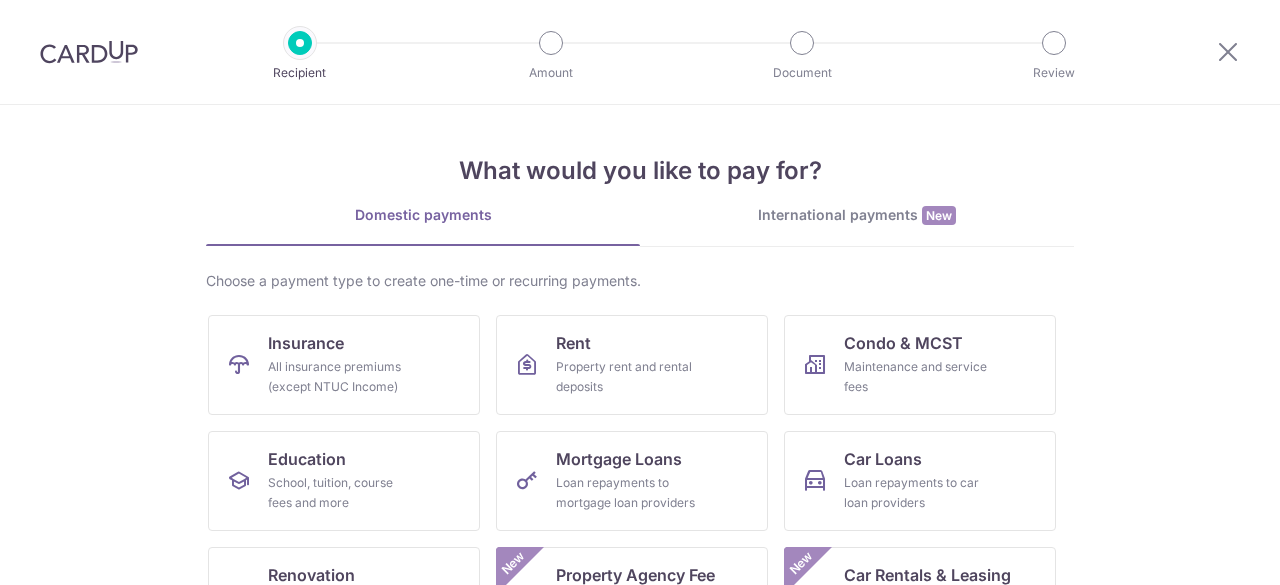 scroll, scrollTop: 0, scrollLeft: 0, axis: both 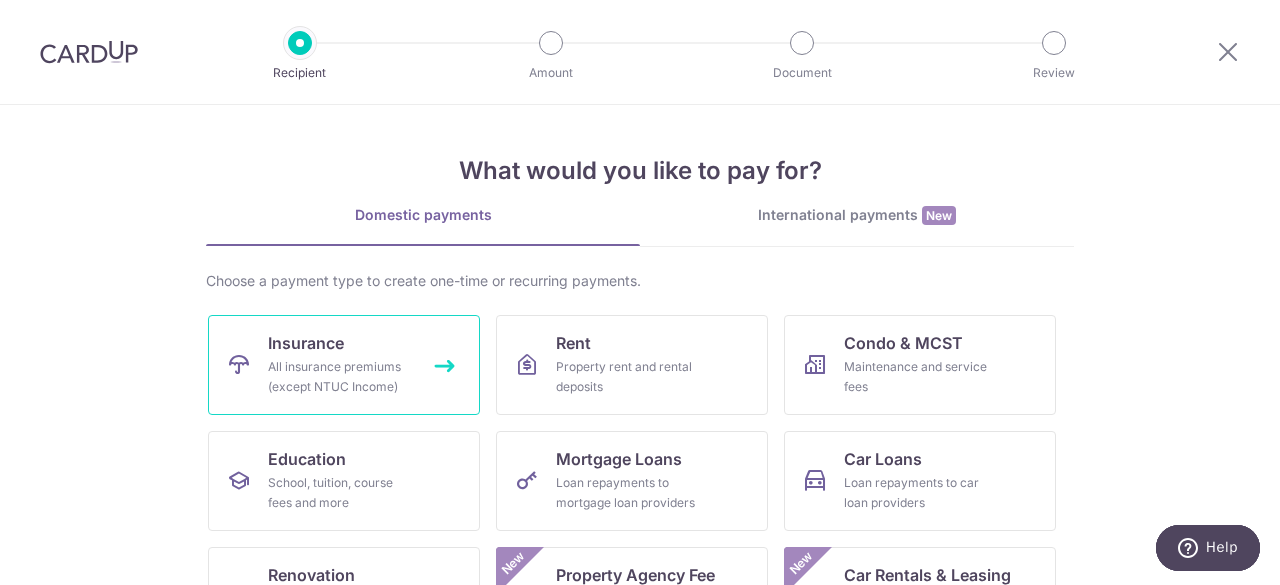 click on "All insurance premiums (except NTUC Income)" at bounding box center [340, 377] 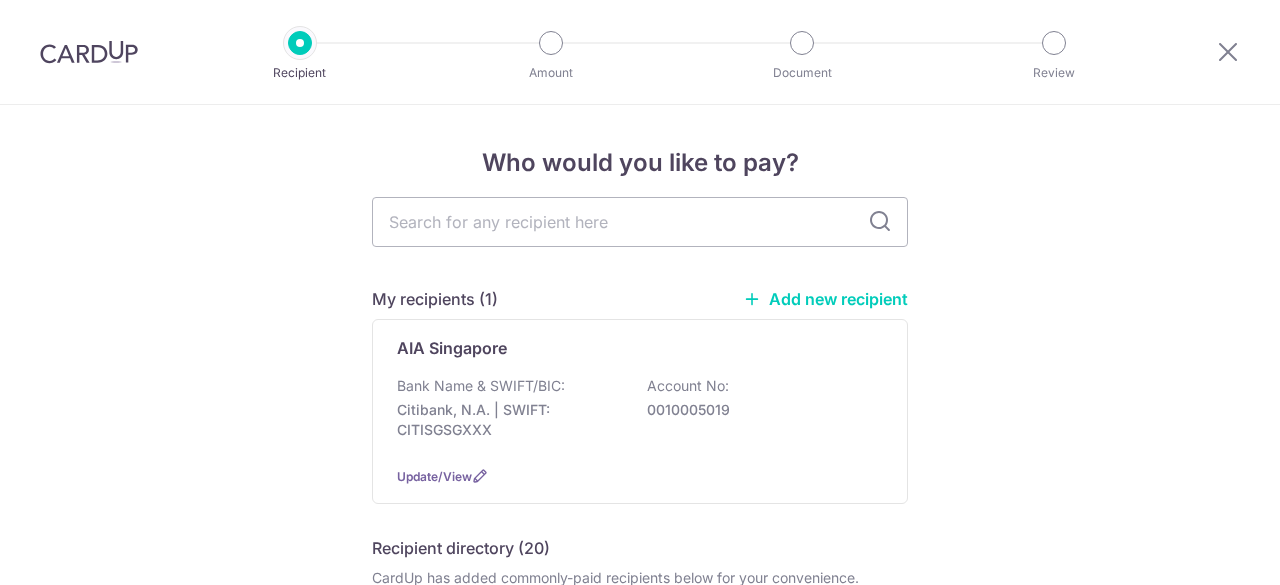scroll, scrollTop: 0, scrollLeft: 0, axis: both 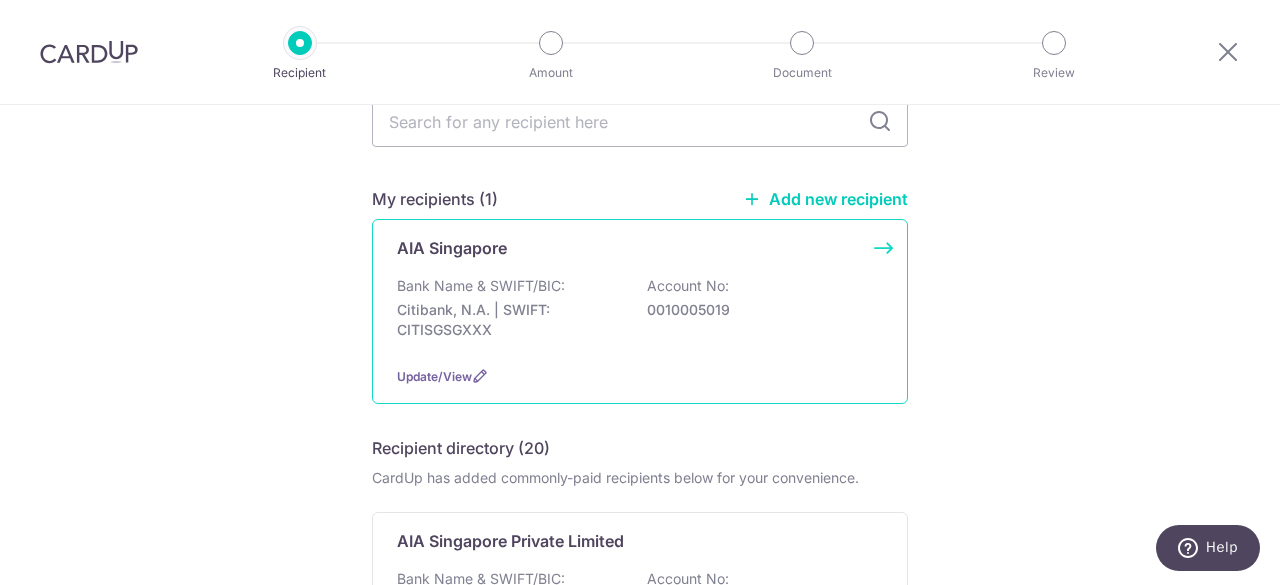 click on "AIA Singapore
Bank Name & SWIFT/BIC:
Citibank, N.A. | SWIFT: CITISGSGXXX
Account No:
0010005019
Update/View" at bounding box center (640, 311) 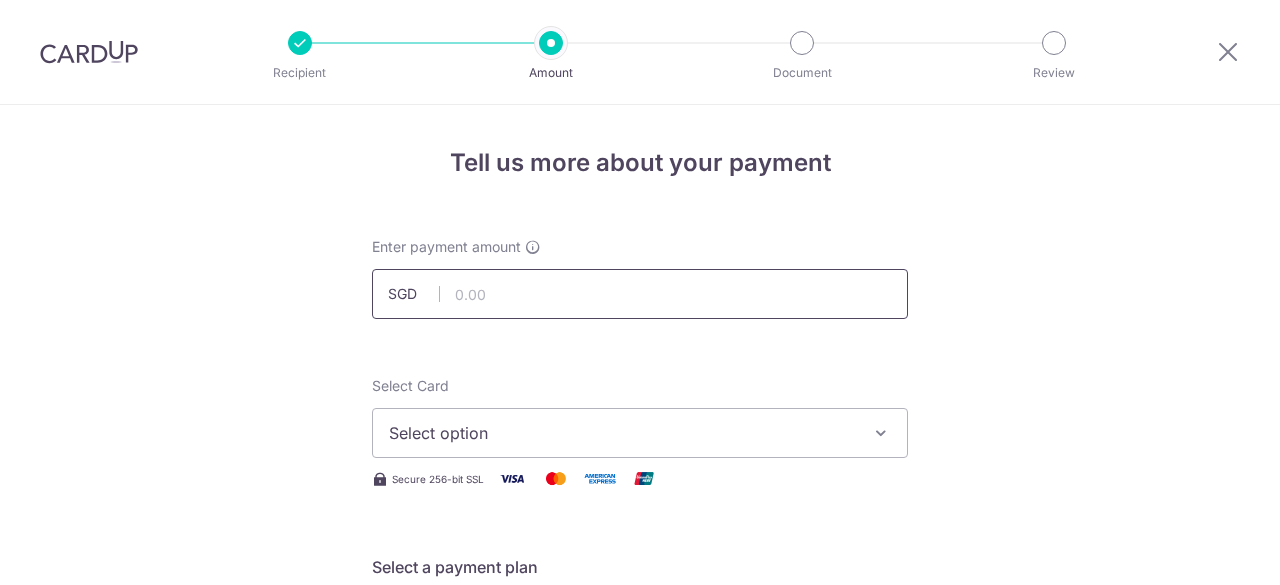 scroll, scrollTop: 0, scrollLeft: 0, axis: both 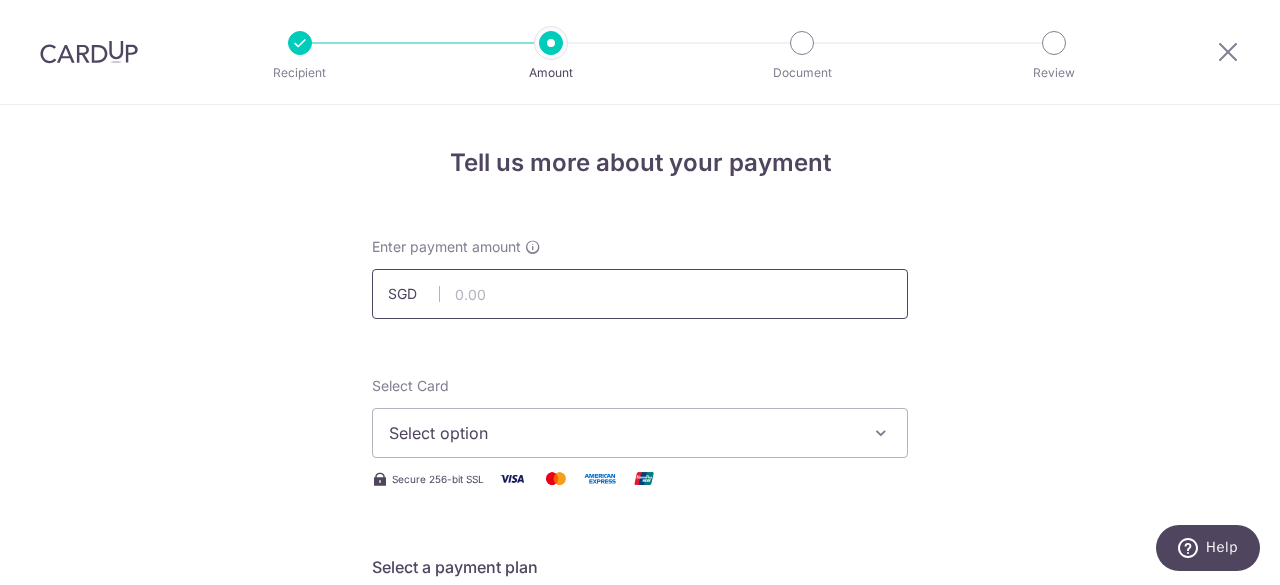 click at bounding box center [640, 294] 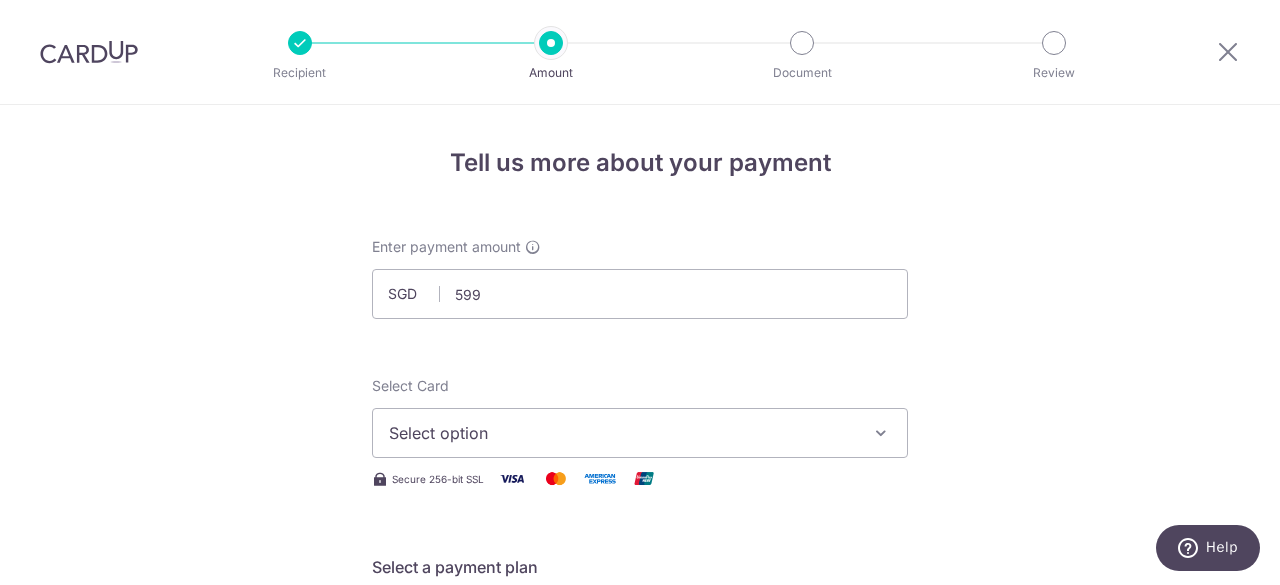 type on "599.00" 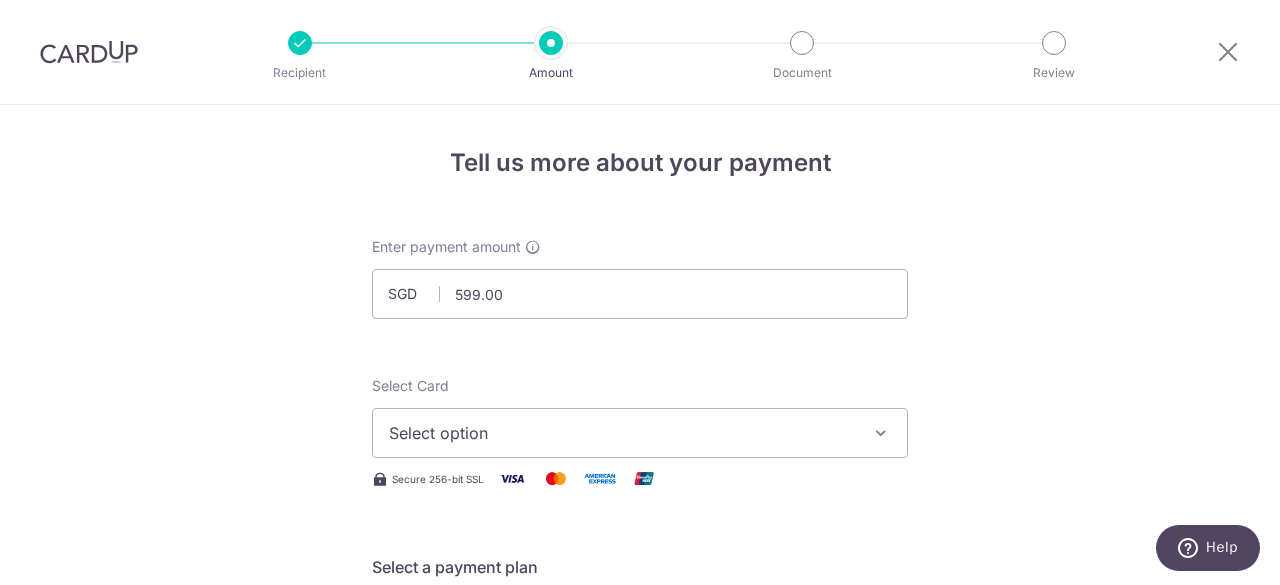 click on "Tell us more about your payment
Enter payment amount
SGD
599.00
599.00
Select Card
Select option
Add credit card
Your Cards
**** 1002
**** 0676
**** 1004
**** 1745
**** 4462
Secure 256-bit SSL
Text" at bounding box center (640, 1009) 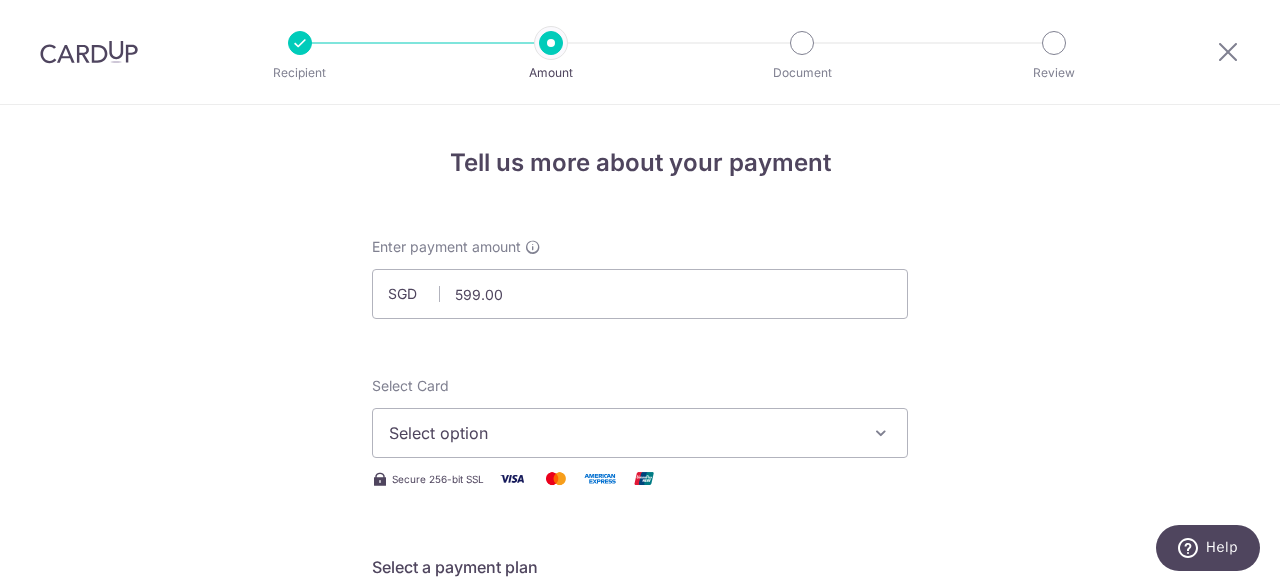 click on "Select Card
Select option
Add credit card
Your Cards
**** 1002
**** 0676
**** 1004
**** 1745
**** 4462
Secure 256-bit SSL" at bounding box center (640, 433) 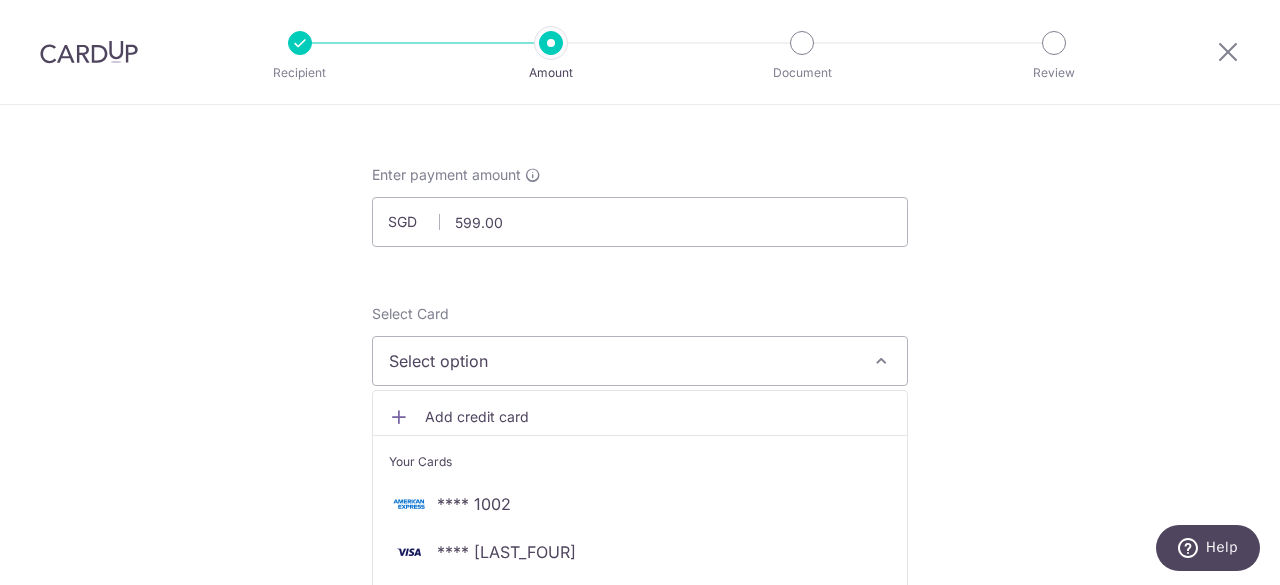 scroll, scrollTop: 100, scrollLeft: 0, axis: vertical 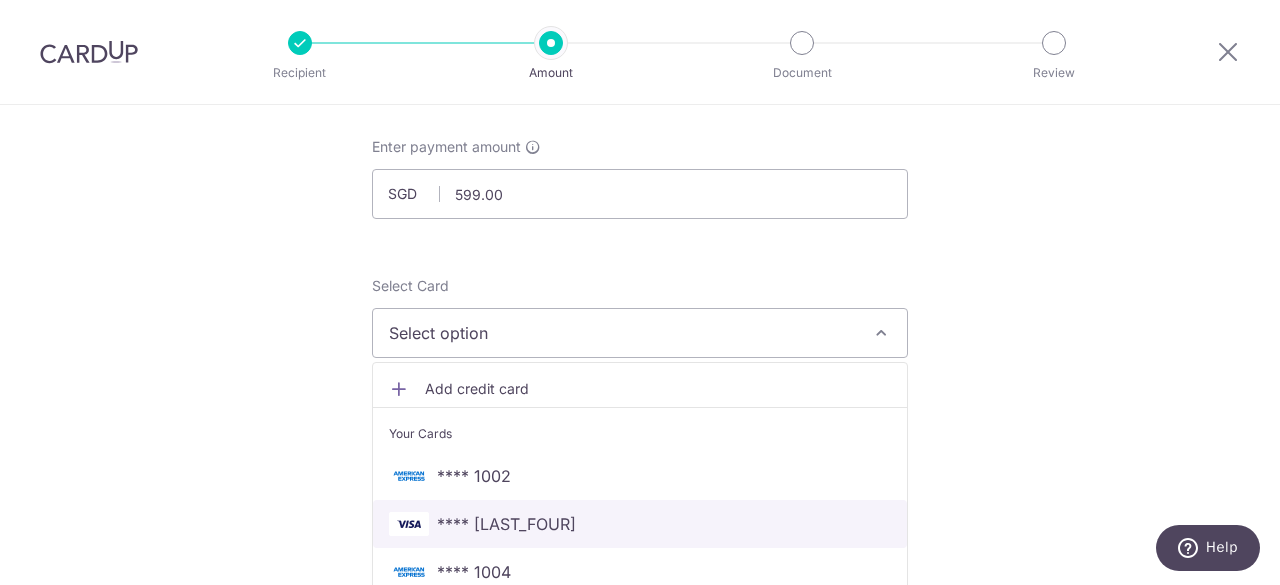 click on "**** [CC]" at bounding box center [506, 524] 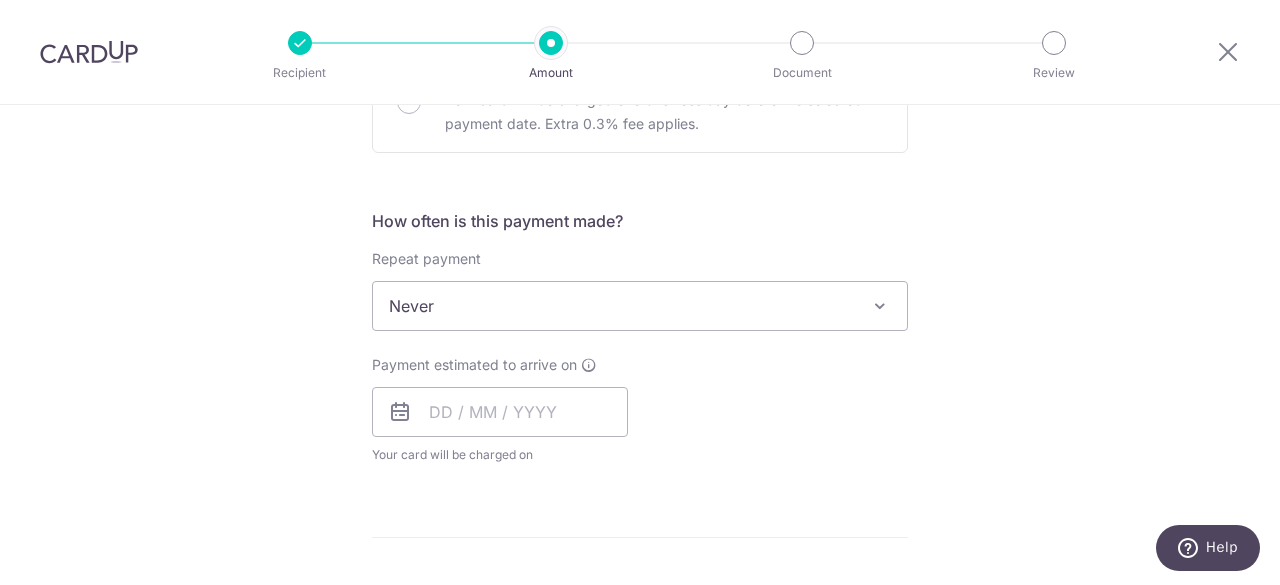 scroll, scrollTop: 700, scrollLeft: 0, axis: vertical 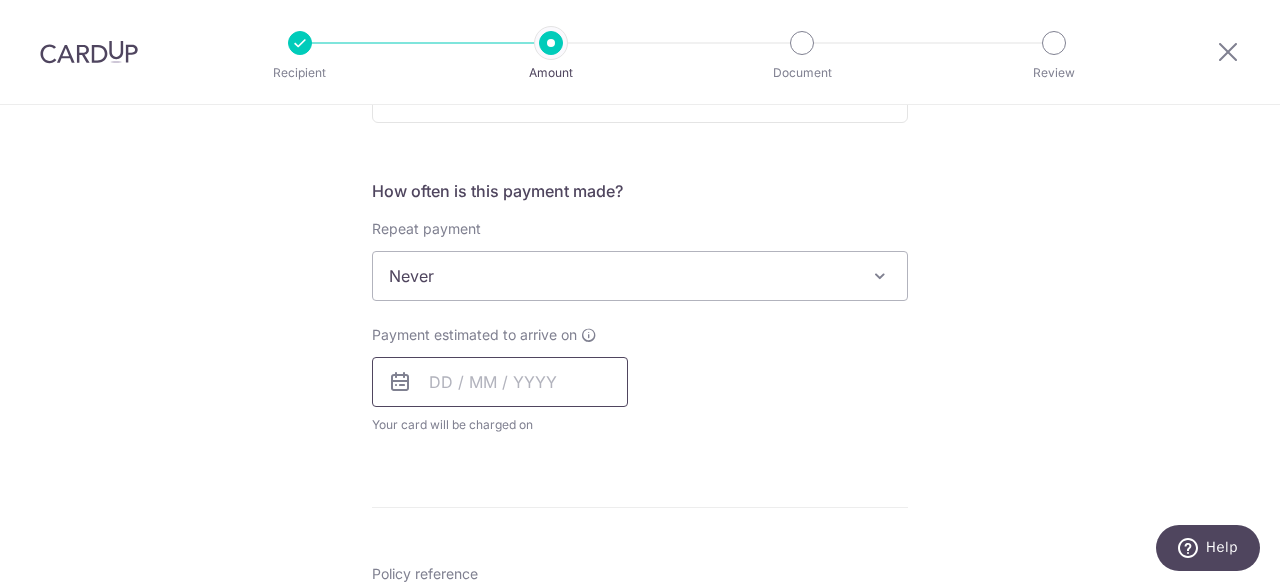 click at bounding box center (500, 382) 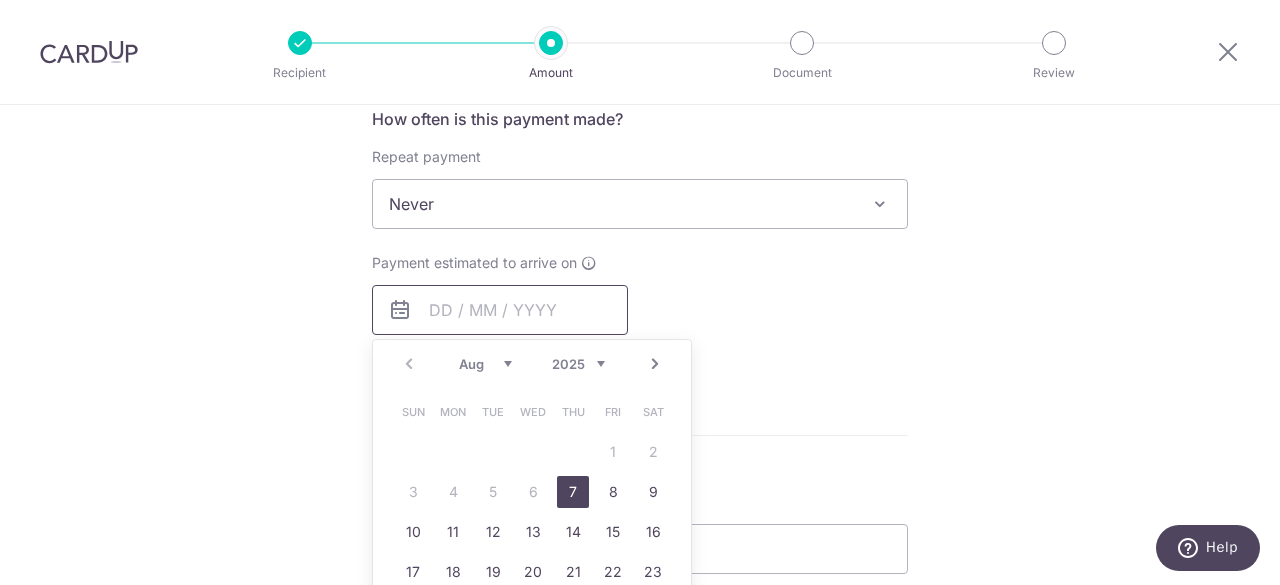 scroll, scrollTop: 800, scrollLeft: 0, axis: vertical 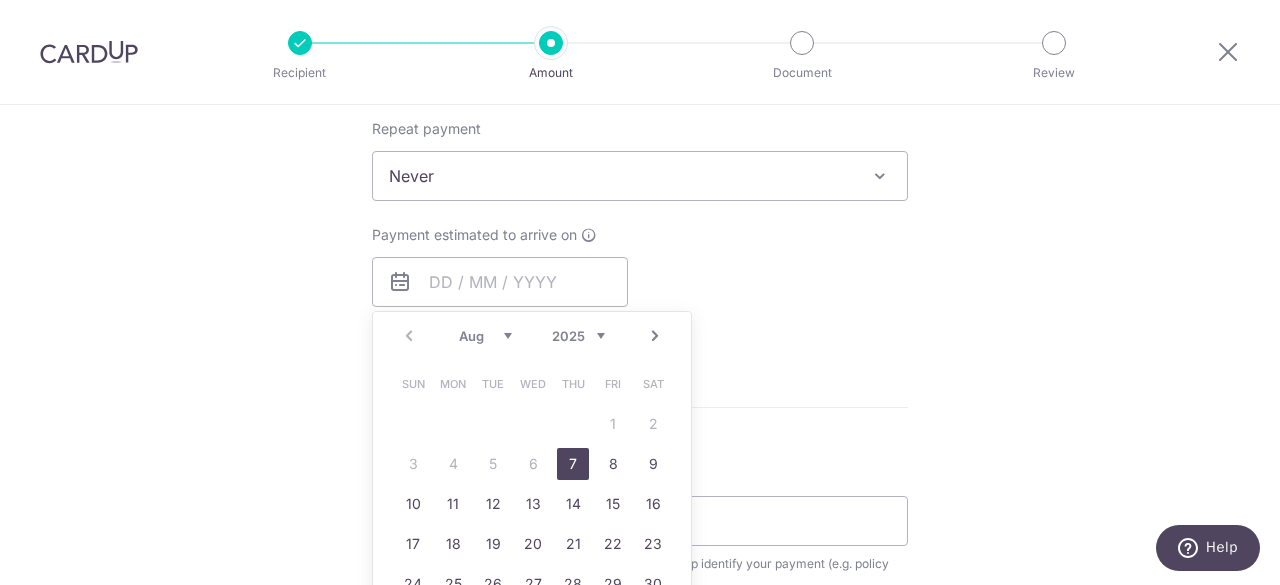 click on "7" at bounding box center [573, 464] 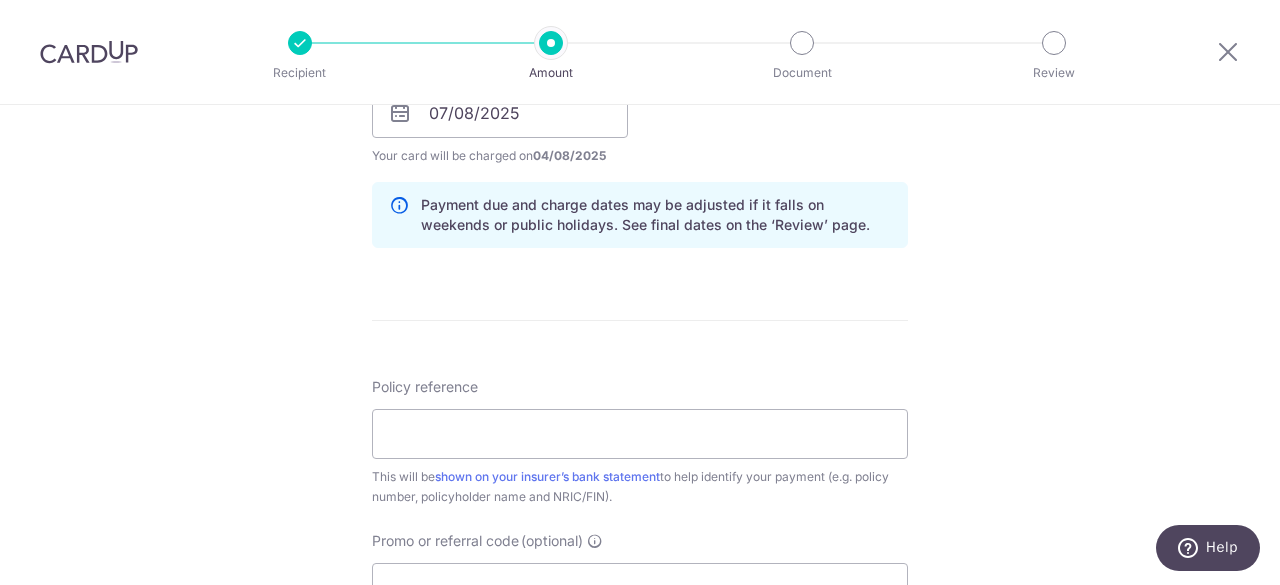 scroll, scrollTop: 1000, scrollLeft: 0, axis: vertical 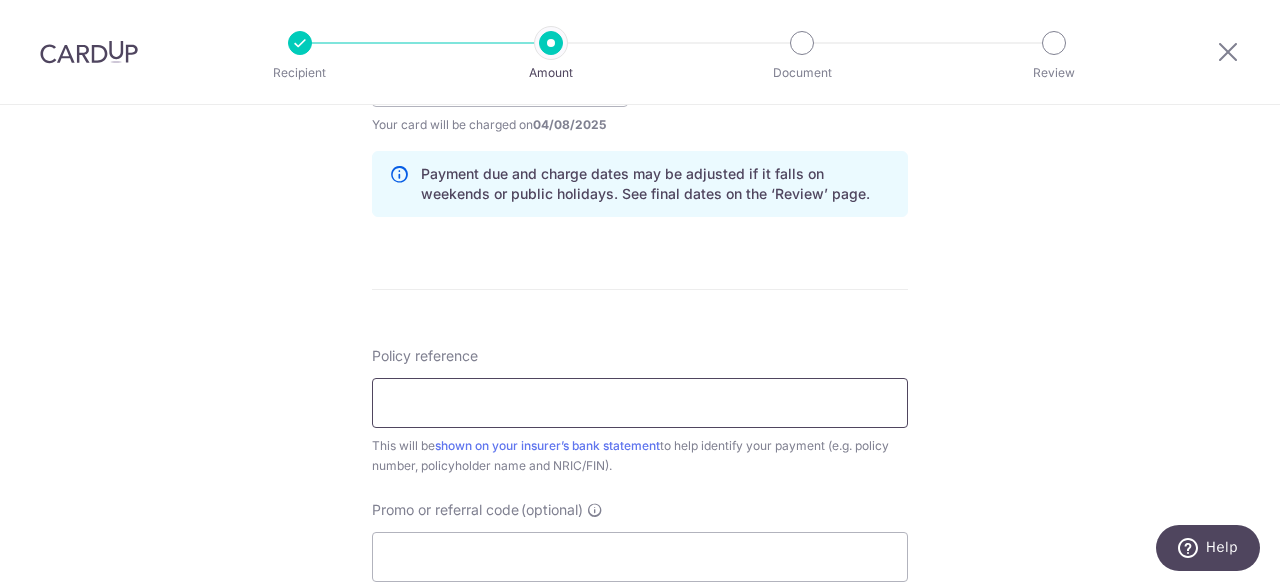 click on "Policy reference" at bounding box center [640, 403] 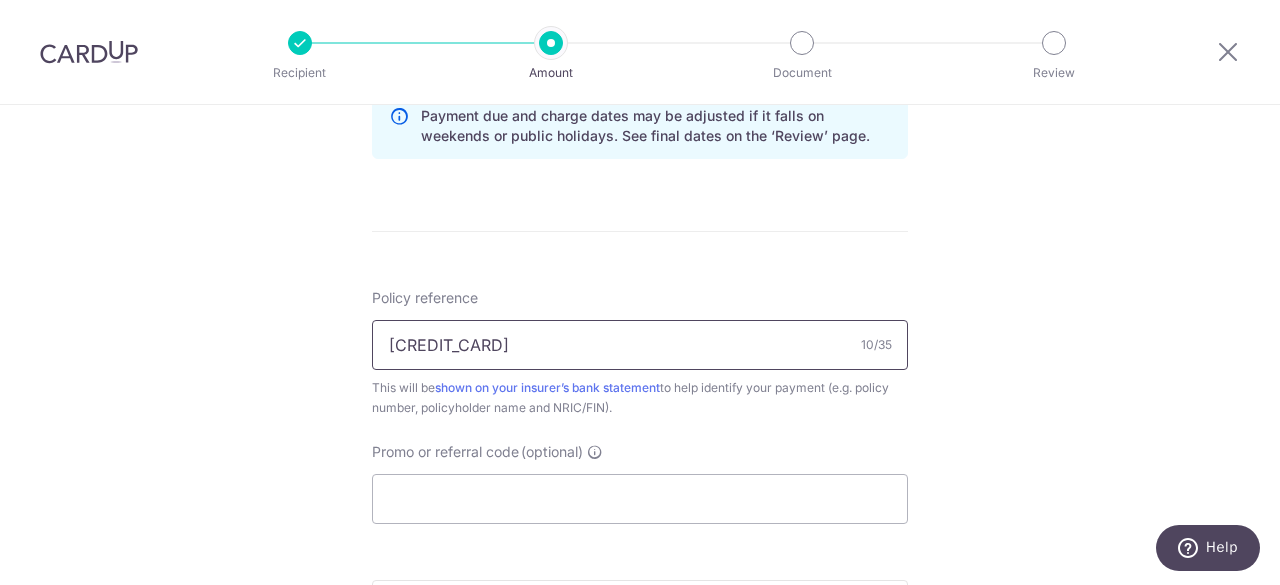 scroll, scrollTop: 1100, scrollLeft: 0, axis: vertical 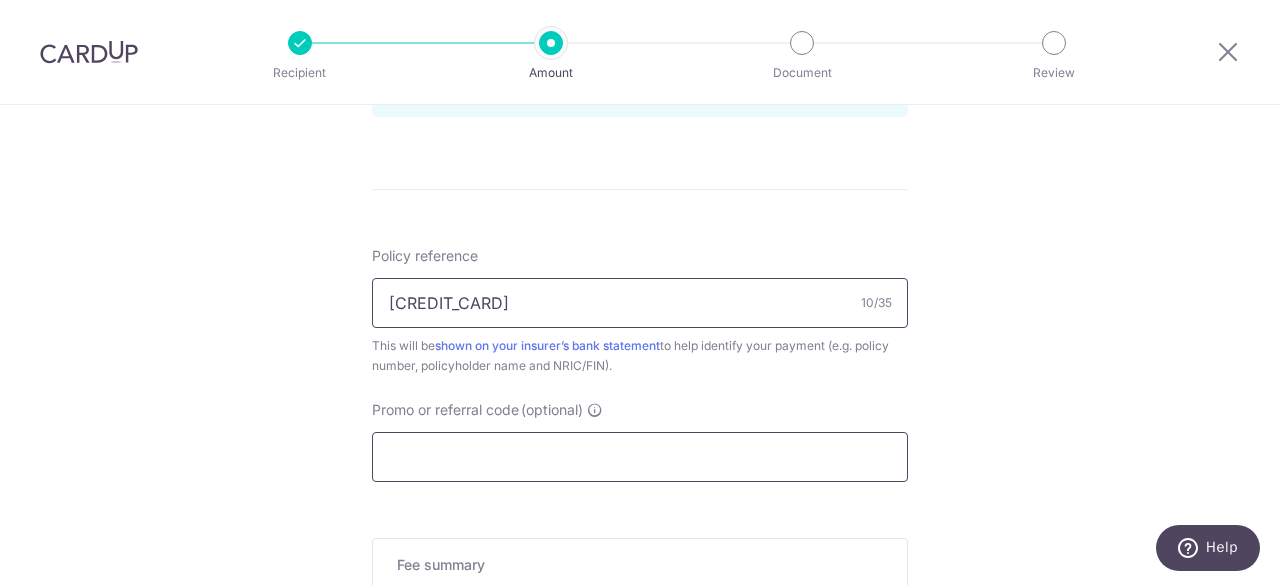 type on "[PASSPORT]" 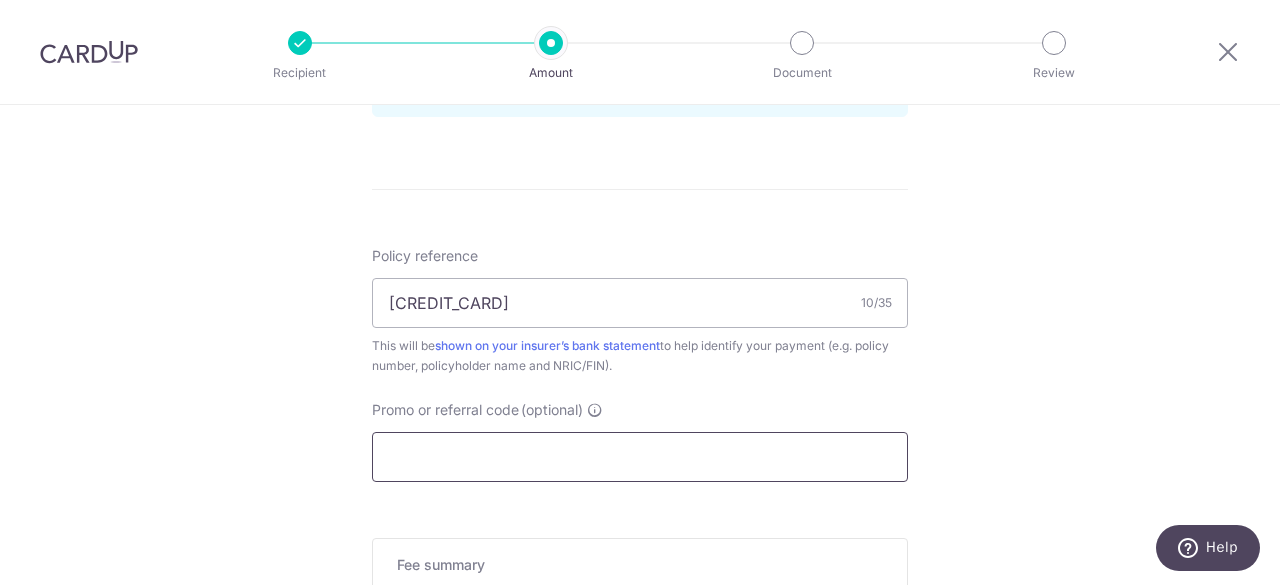 click on "Promo or referral code
(optional)" at bounding box center [640, 457] 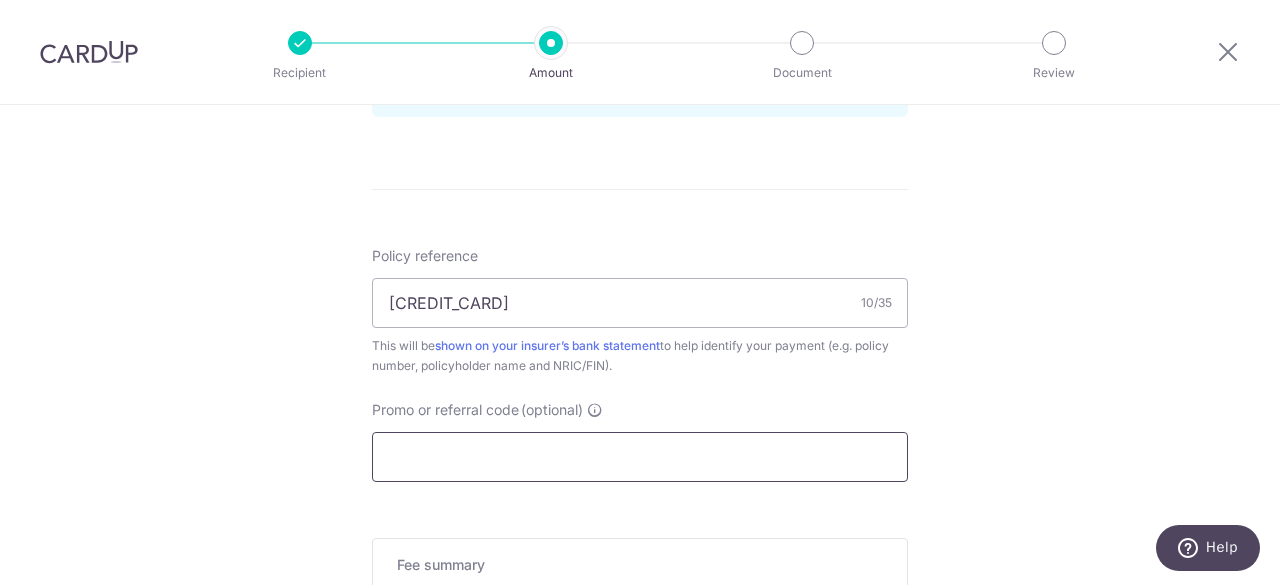 paste on "OFF225" 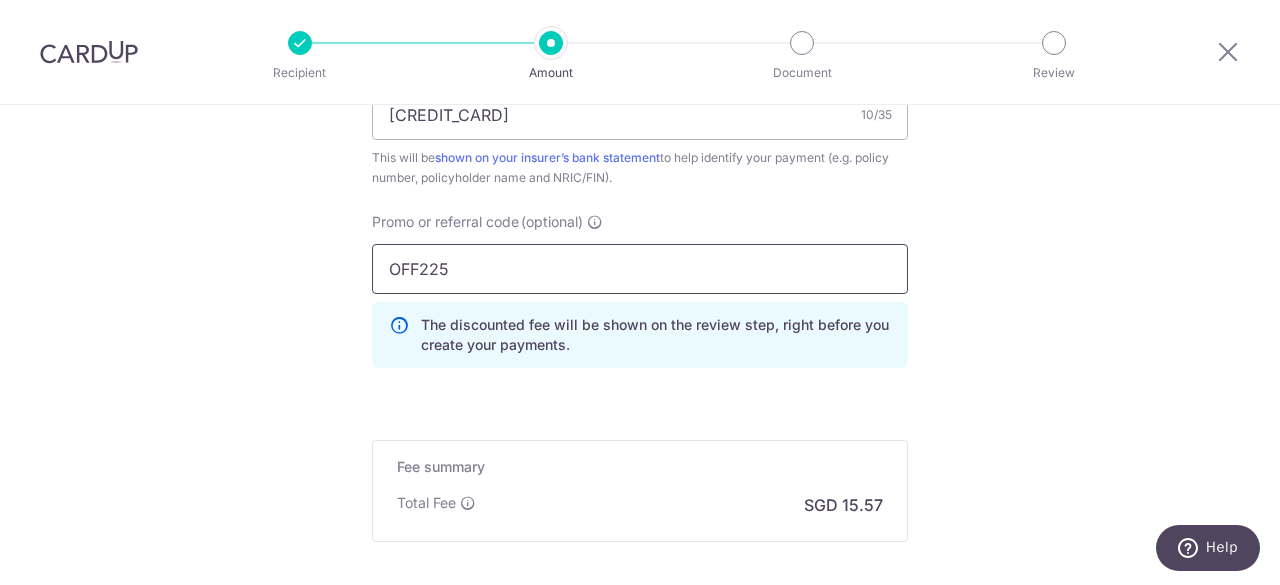 scroll, scrollTop: 1400, scrollLeft: 0, axis: vertical 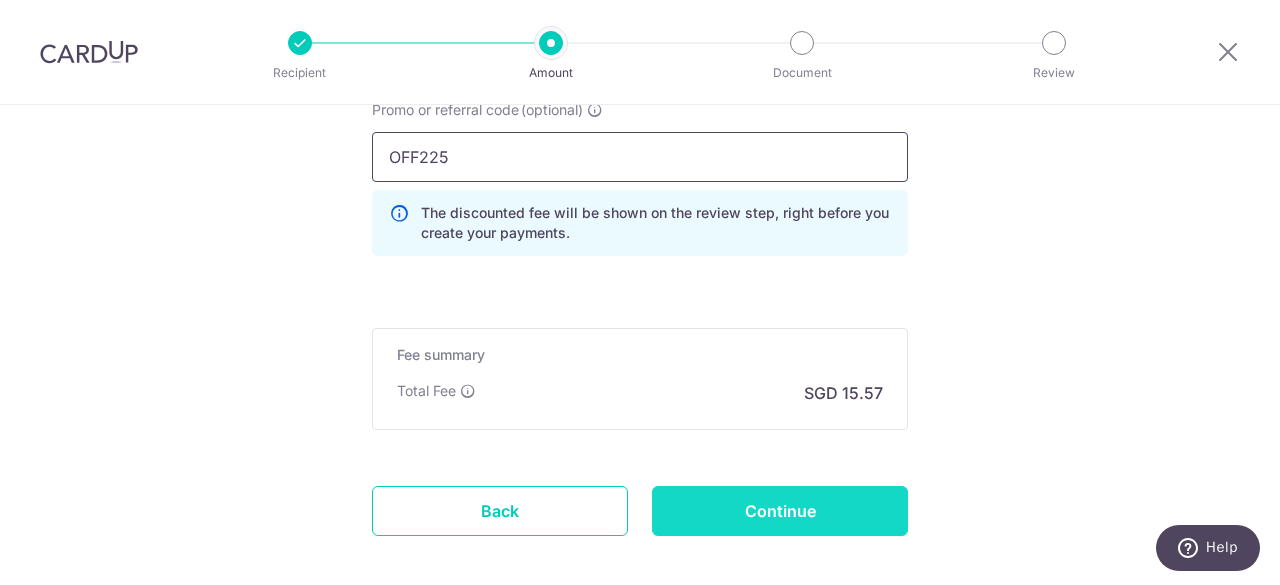 type on "OFF225" 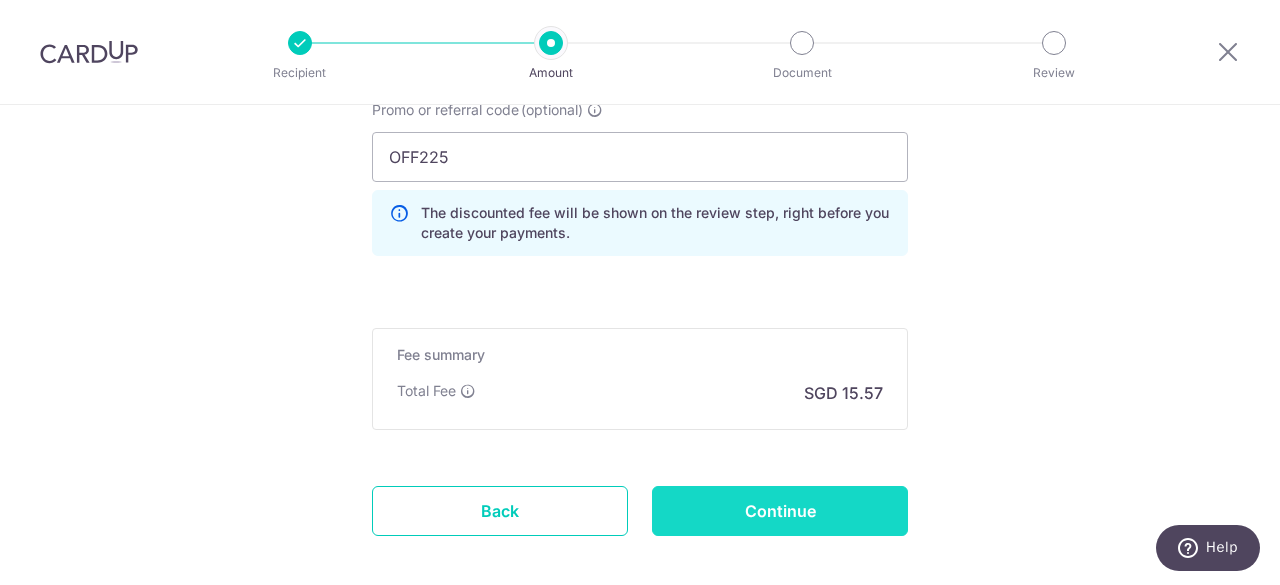 click on "Continue" at bounding box center (780, 511) 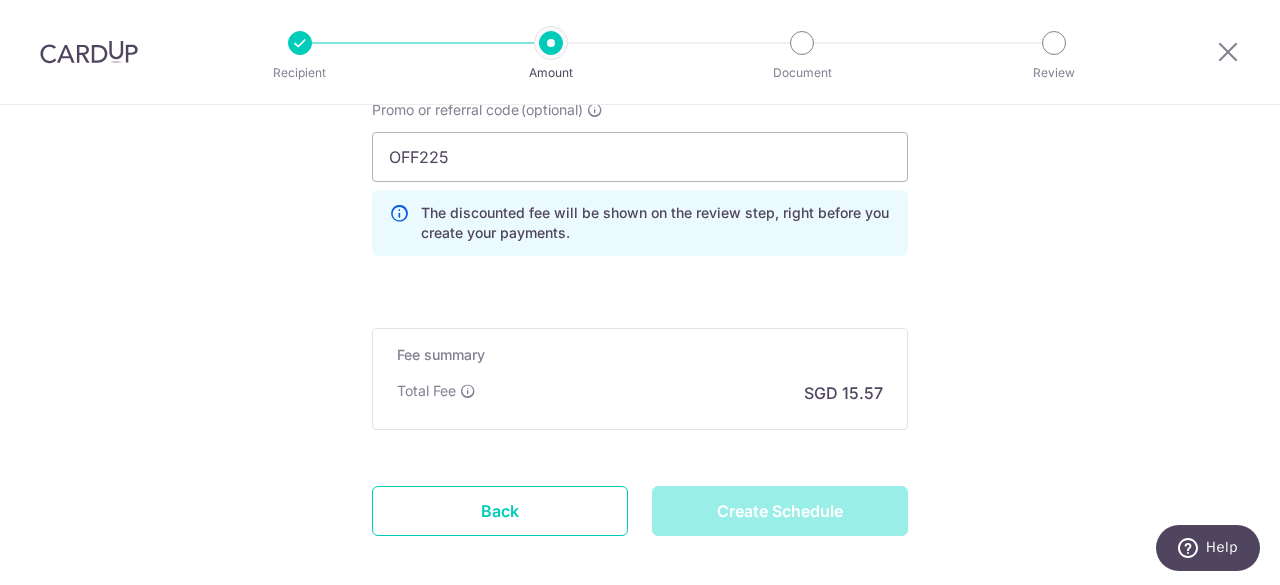 type on "Create Schedule" 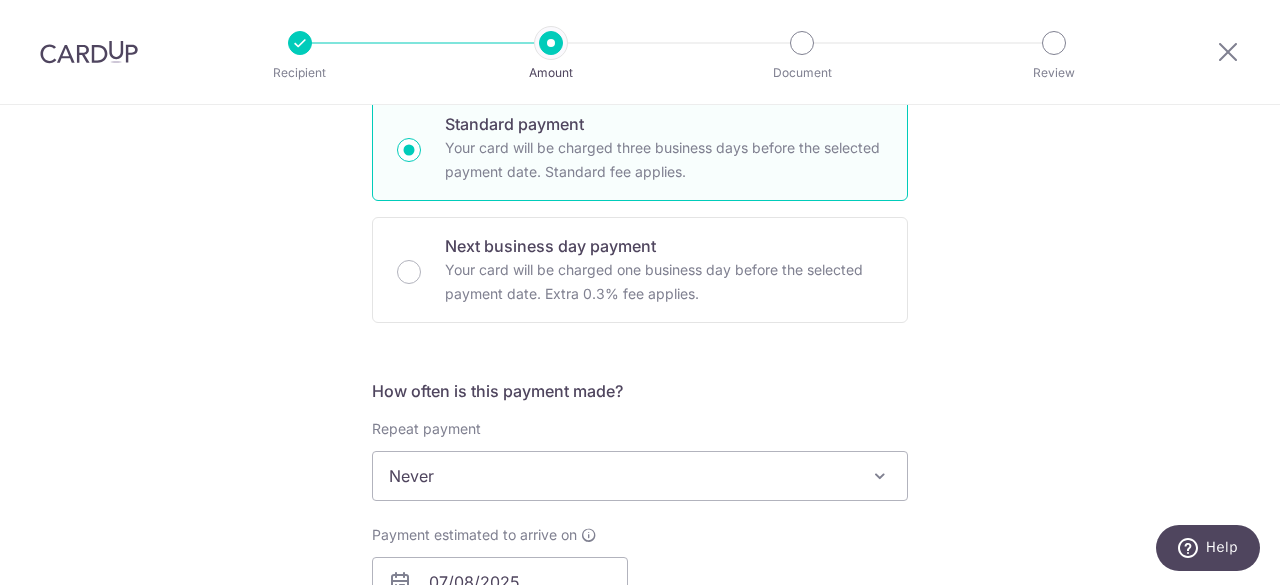 scroll, scrollTop: 800, scrollLeft: 0, axis: vertical 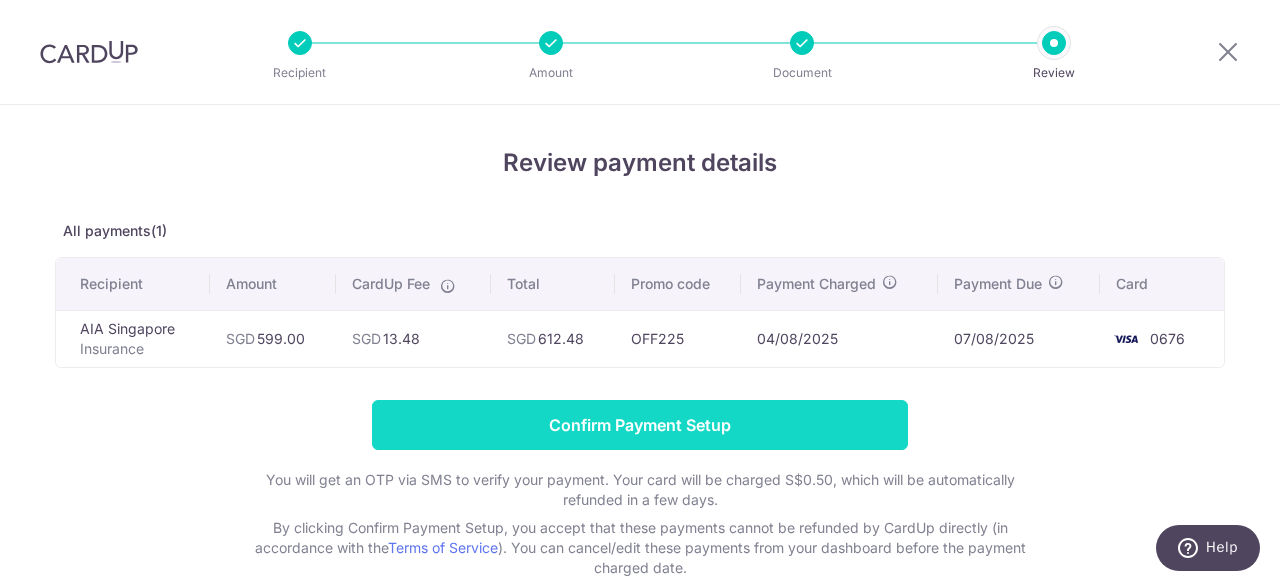 drag, startPoint x: 0, startPoint y: 0, endPoint x: 773, endPoint y: 419, distance: 879.2554 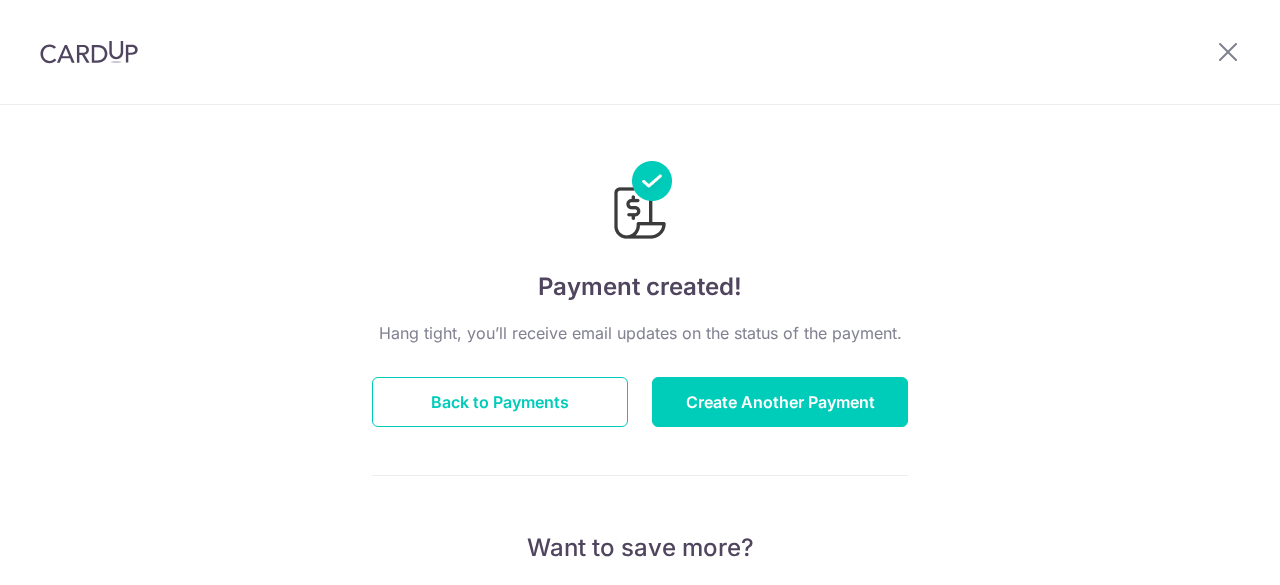 scroll, scrollTop: 0, scrollLeft: 0, axis: both 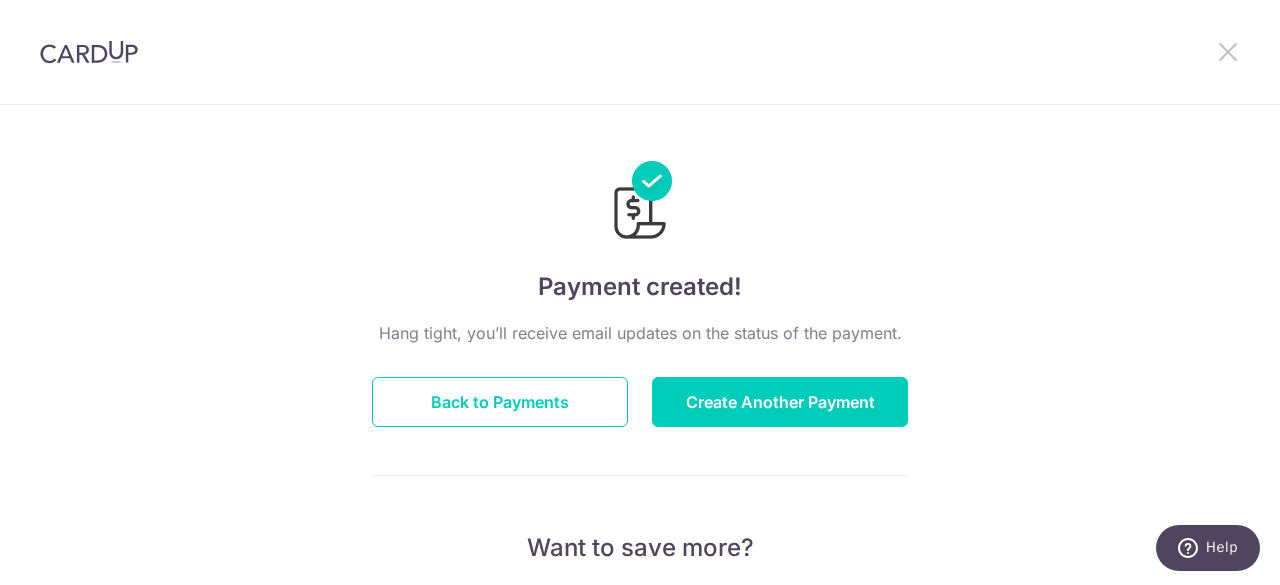 click at bounding box center (1228, 51) 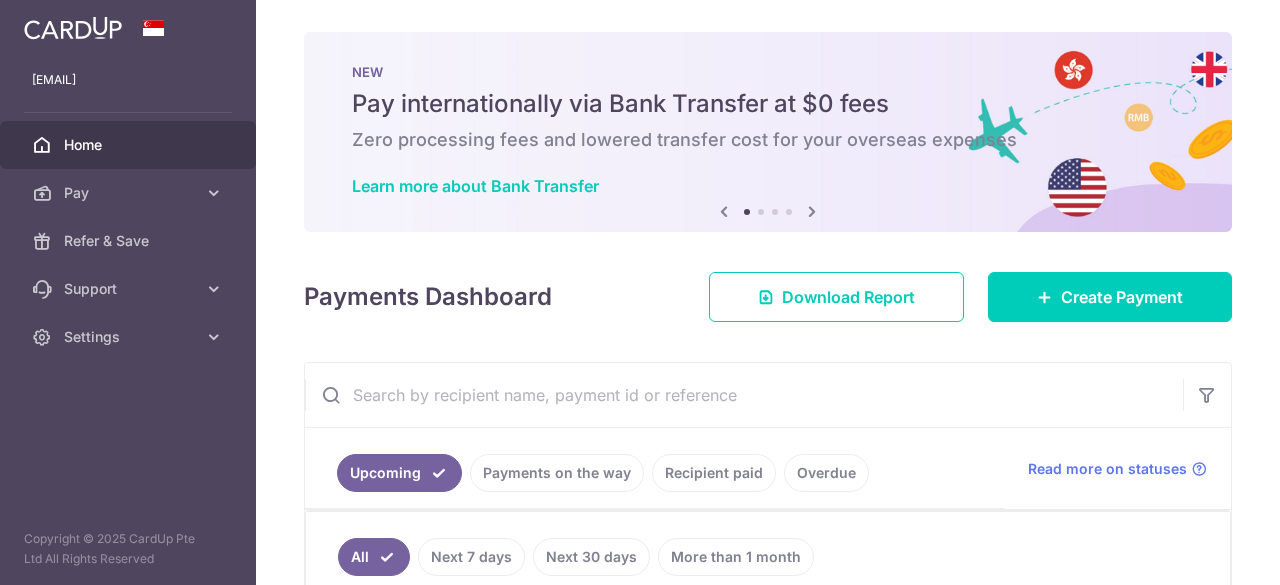 scroll, scrollTop: 0, scrollLeft: 0, axis: both 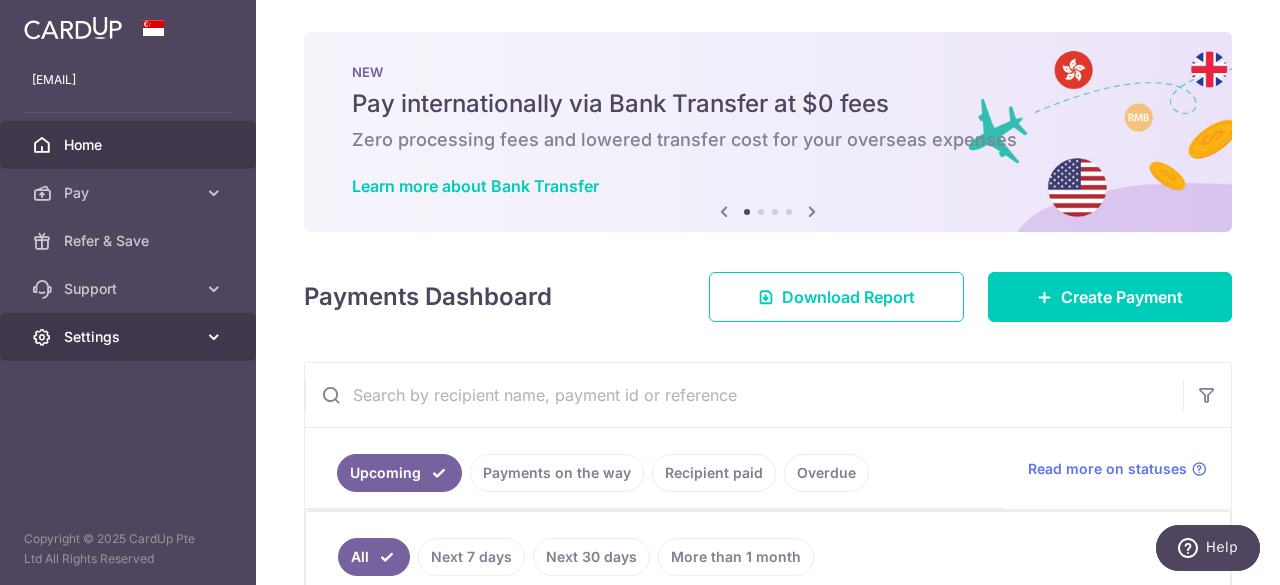 click on "Settings" at bounding box center (130, 337) 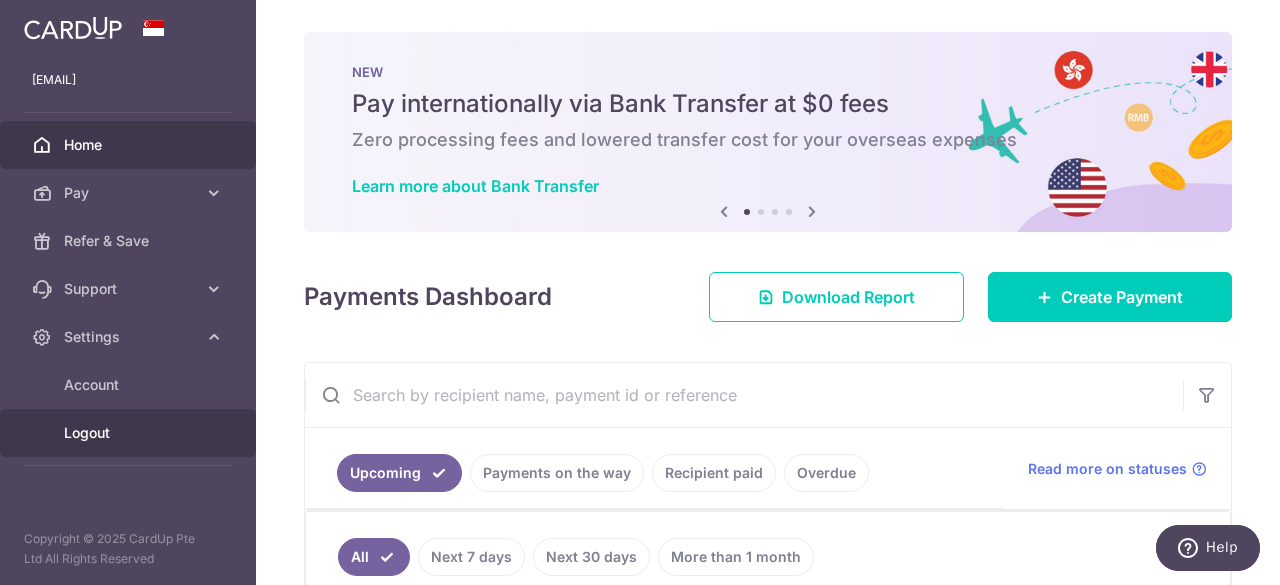 click on "Logout" at bounding box center (130, 433) 